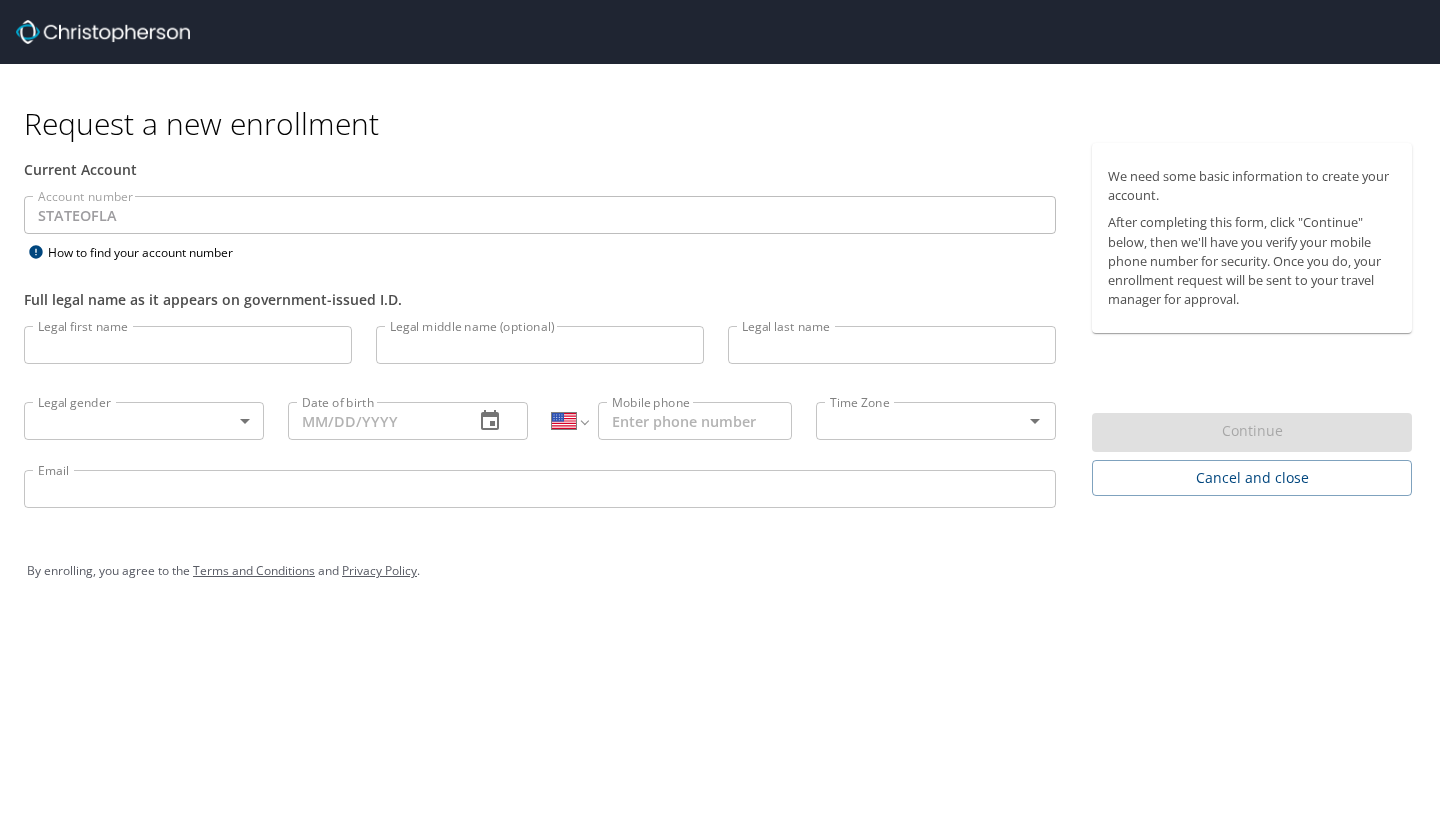 select on "US" 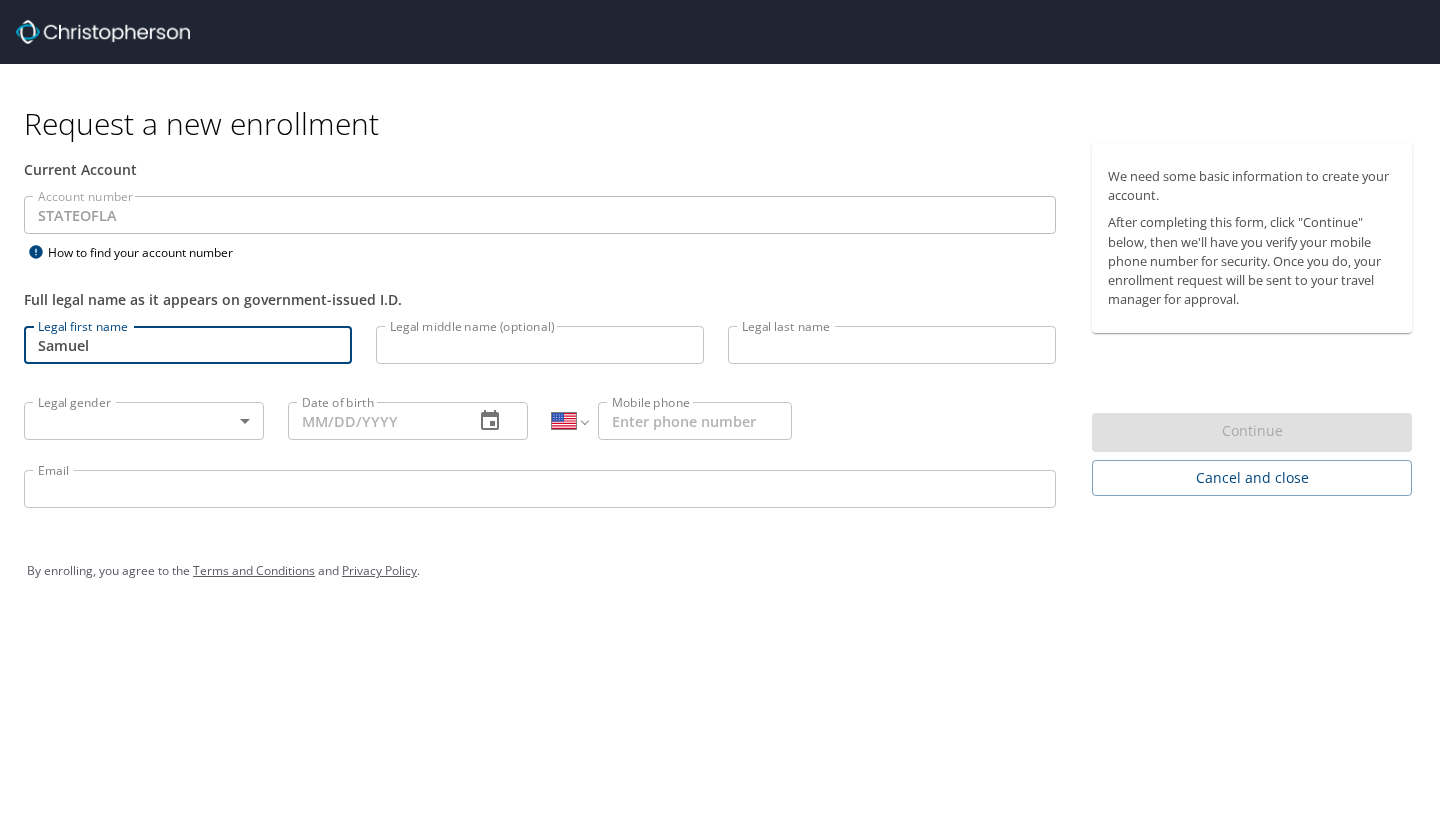 type on "Samuel" 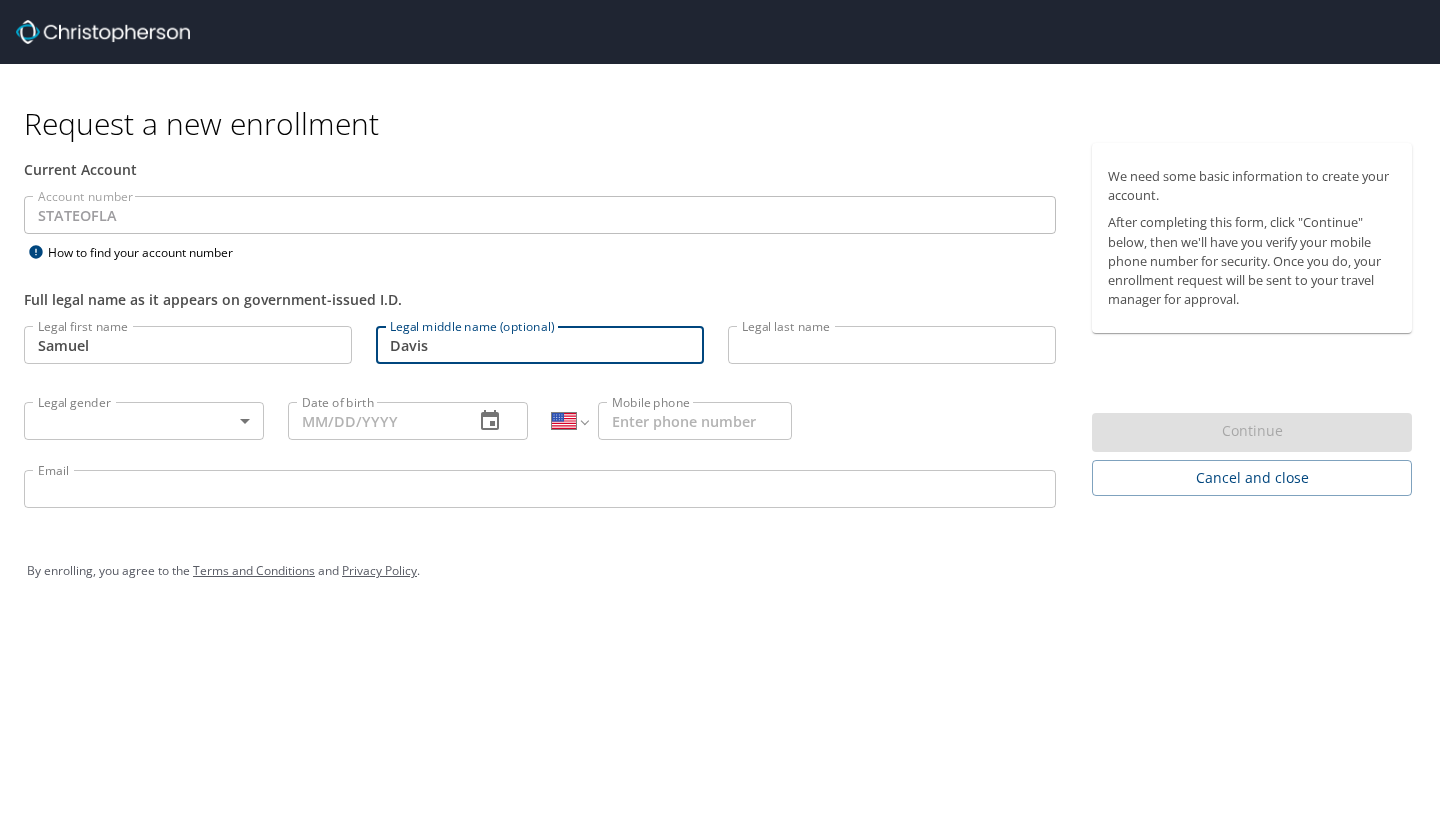 type on "Davis" 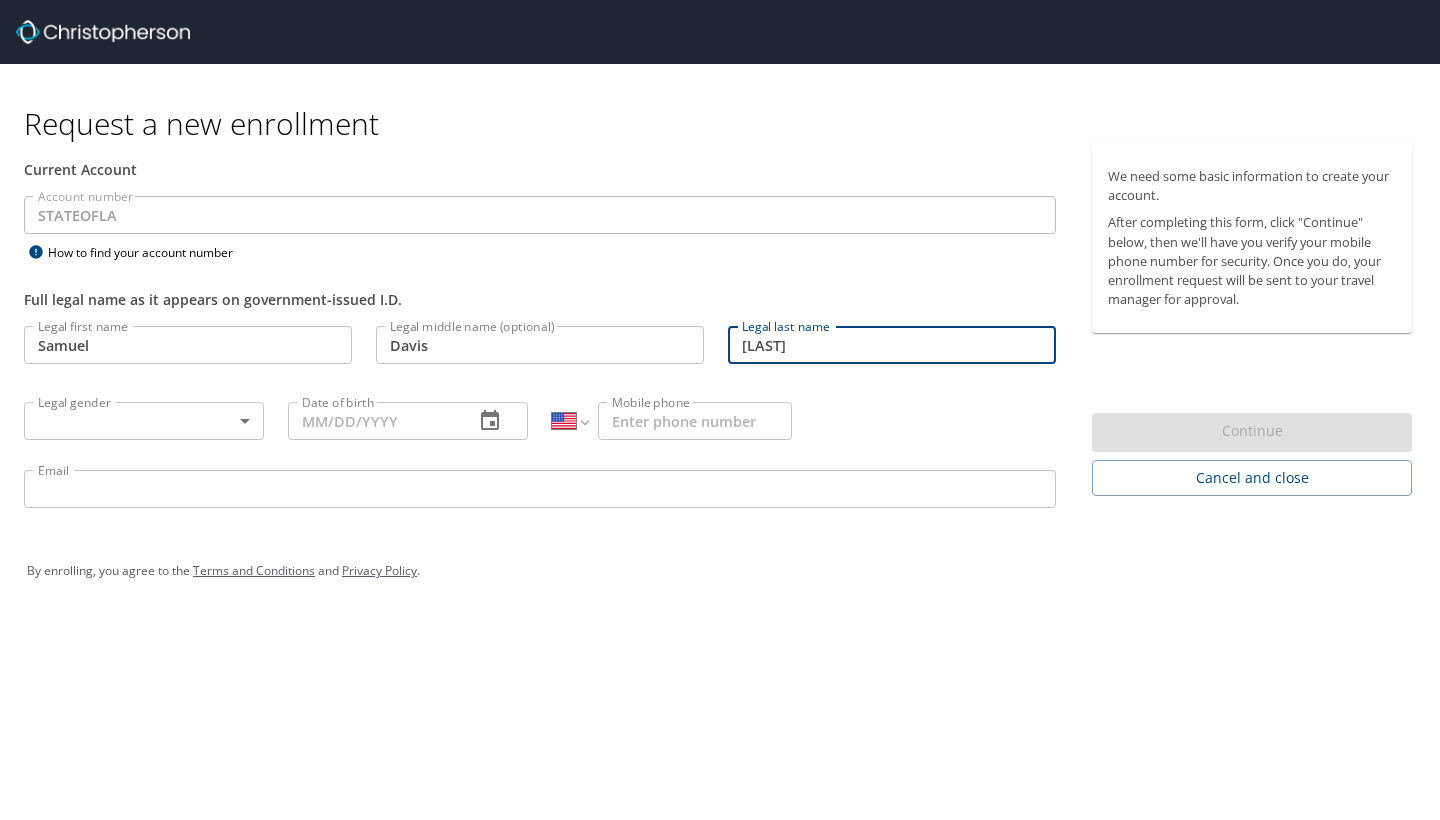 type on "[LAST]" 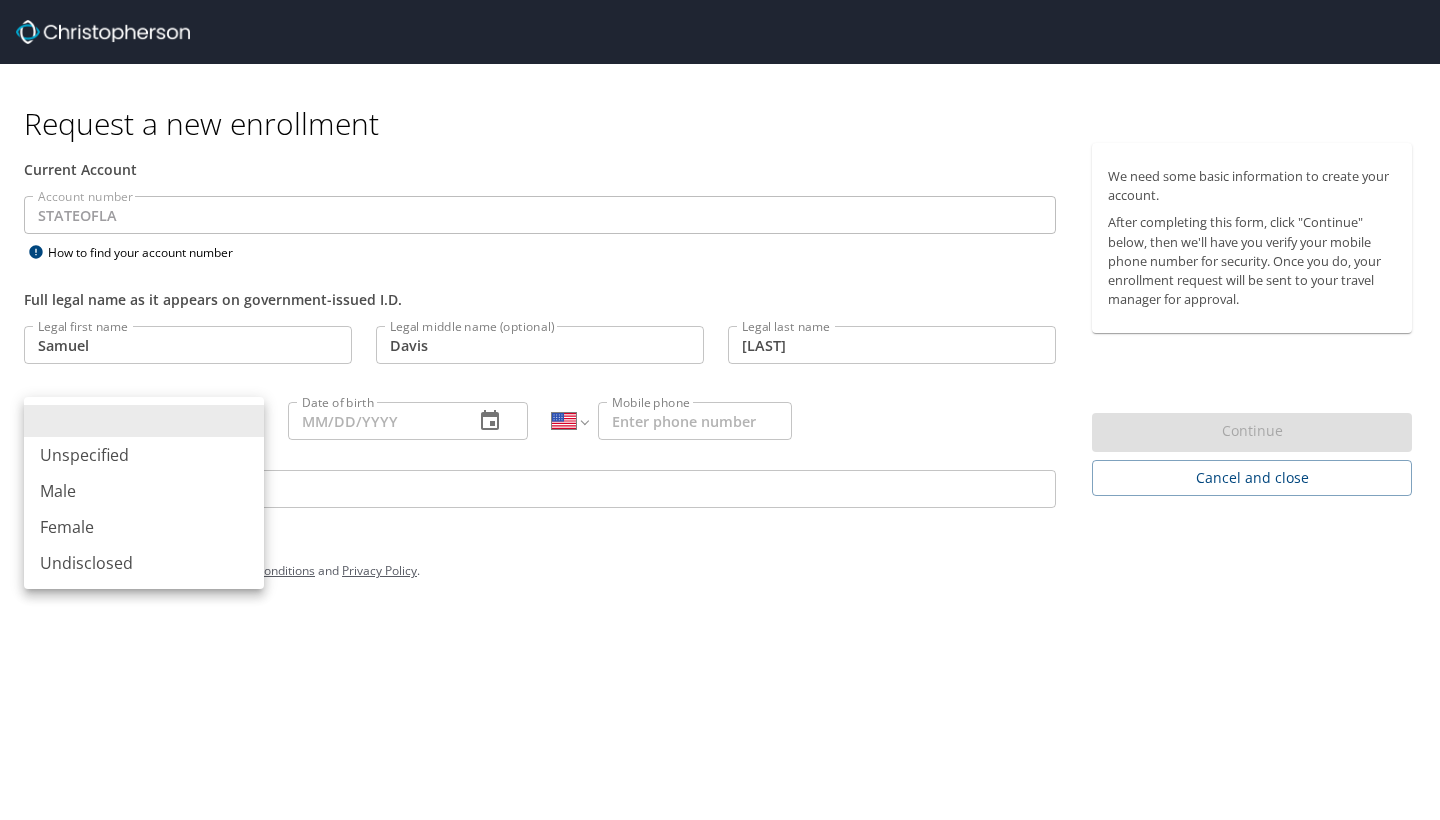 click on "Request a new enrollment Current Account Account number [STATE] Account number  How to find your account number Full legal name as it appears on government-issued I.D. Legal first name [FIRST] Legal first name Legal middle name (optional) [LAST] Legal middle name (optional) Legal last name [LAST] Legal last name Legal gender ​ Legal gender Date of birth Date of birth International Afghanistan Åland Islands Albania Algeria American Samoa Andorra Angola Anguilla Antigua and Barbuda Argentina Armenia Aruba Ascension Island Australia Austria Azerbaijan Bahamas Bahrain Bangladesh Barbados Belarus Belgium Belize Benin Bermuda Bhutan Bolivia Bonaire, Sint Eustatius and Saba Bosnia and Herzegovina Botswana Brazil British Indian Ocean Territory Brunei Darussalam Bulgaria Burkina Faso Burma Burundi Cambodia Cameroon Canada Cape Verde Cayman Islands Central African Republic Chad Chile China Christmas Island Cocos (Keeling) Islands Colombia Comoros Congo Congo, Democratic Republic of the Cook Islands Costa Rica" at bounding box center (720, 410) 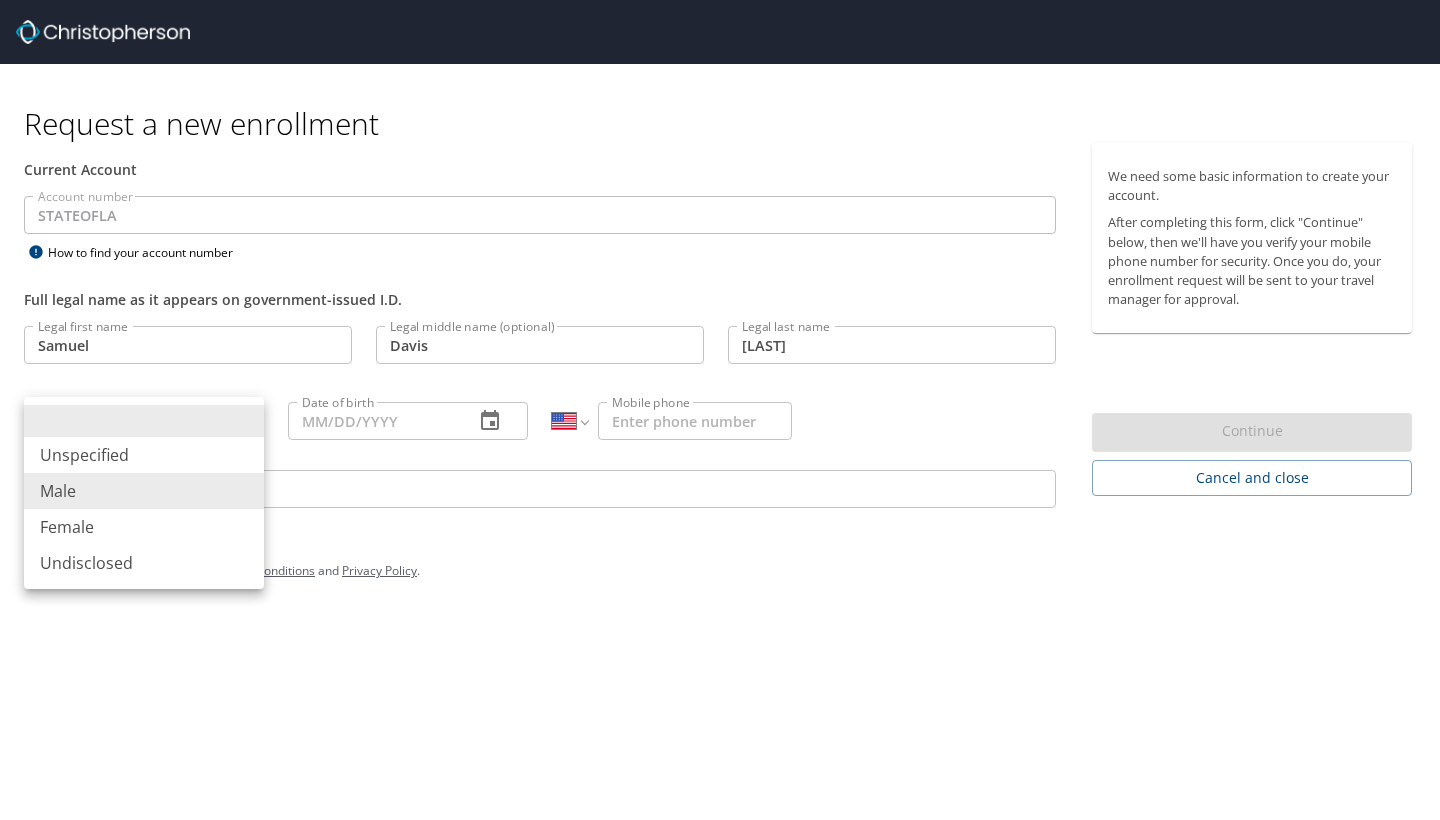 type on "Male" 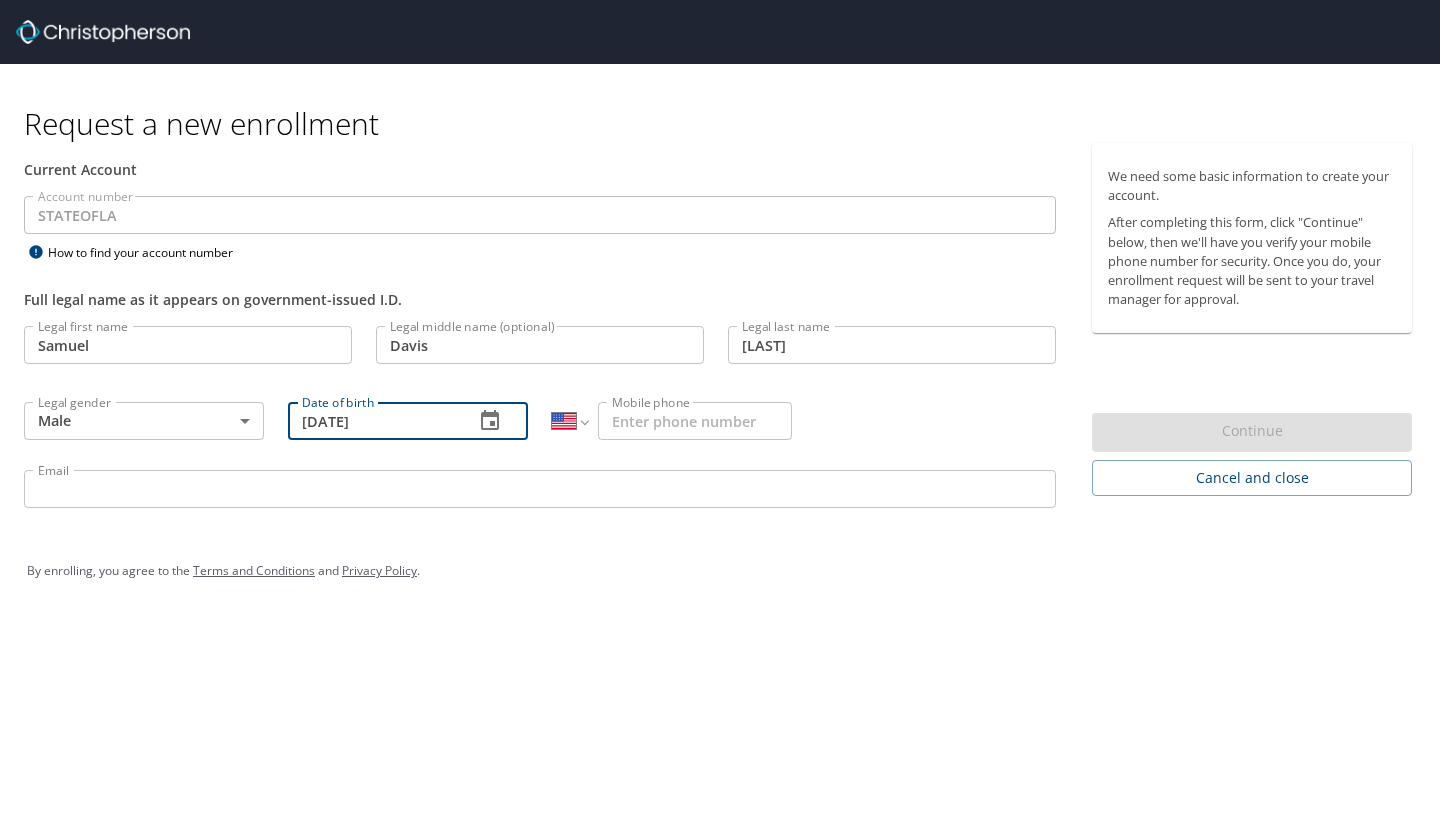 type on "[DATE]" 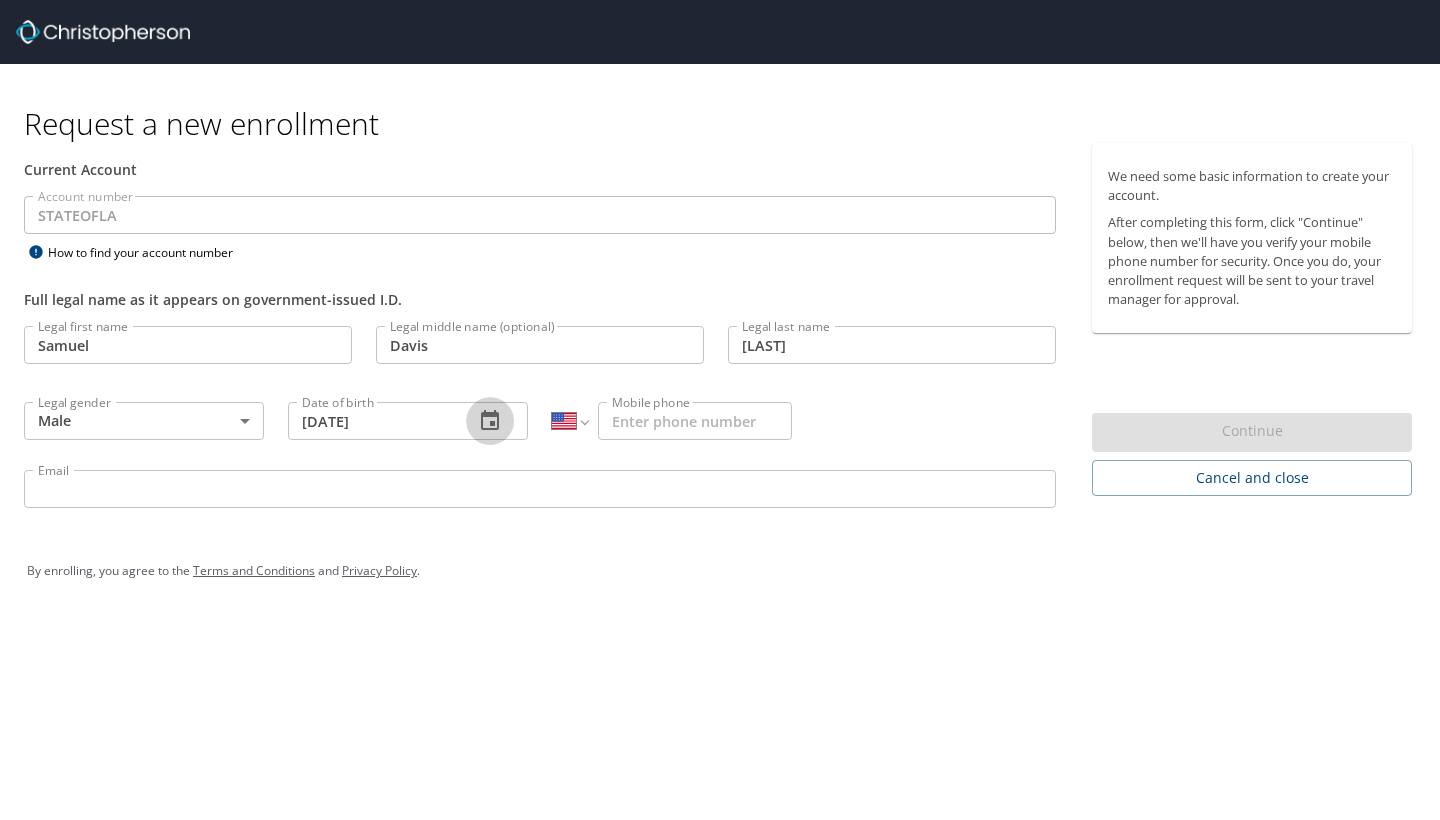 type 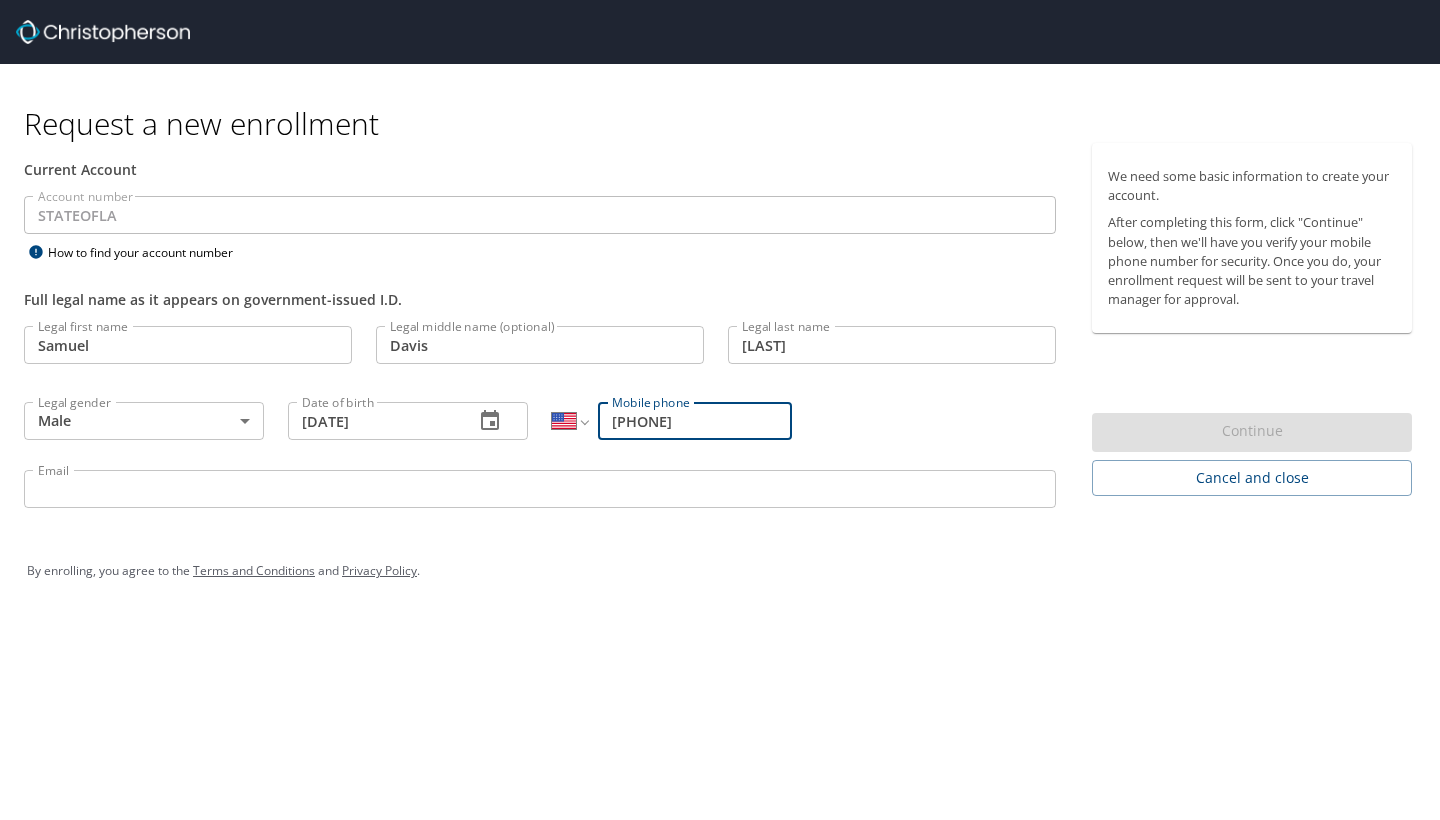 type on "[PHONE]" 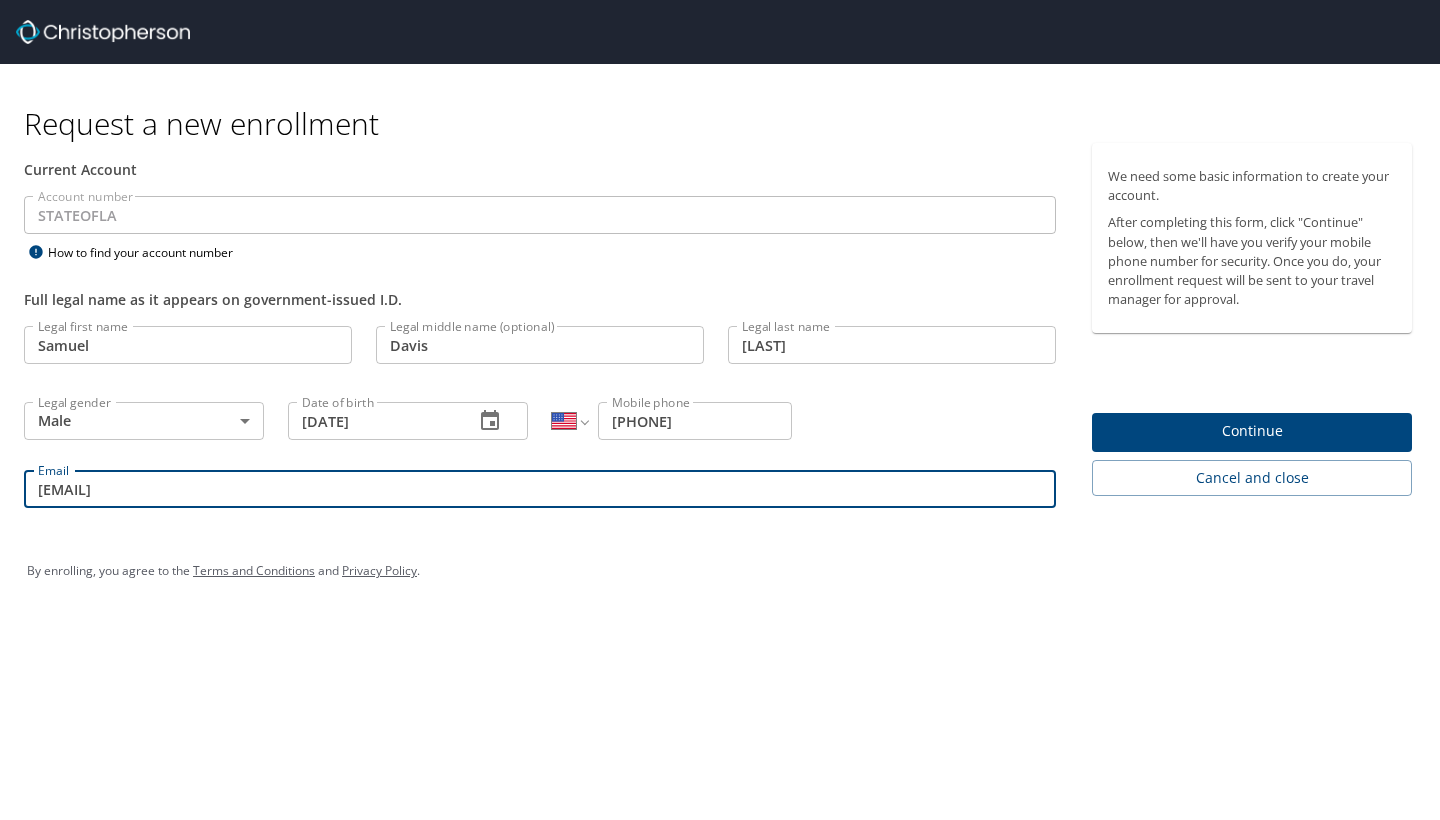 type on "[EMAIL]" 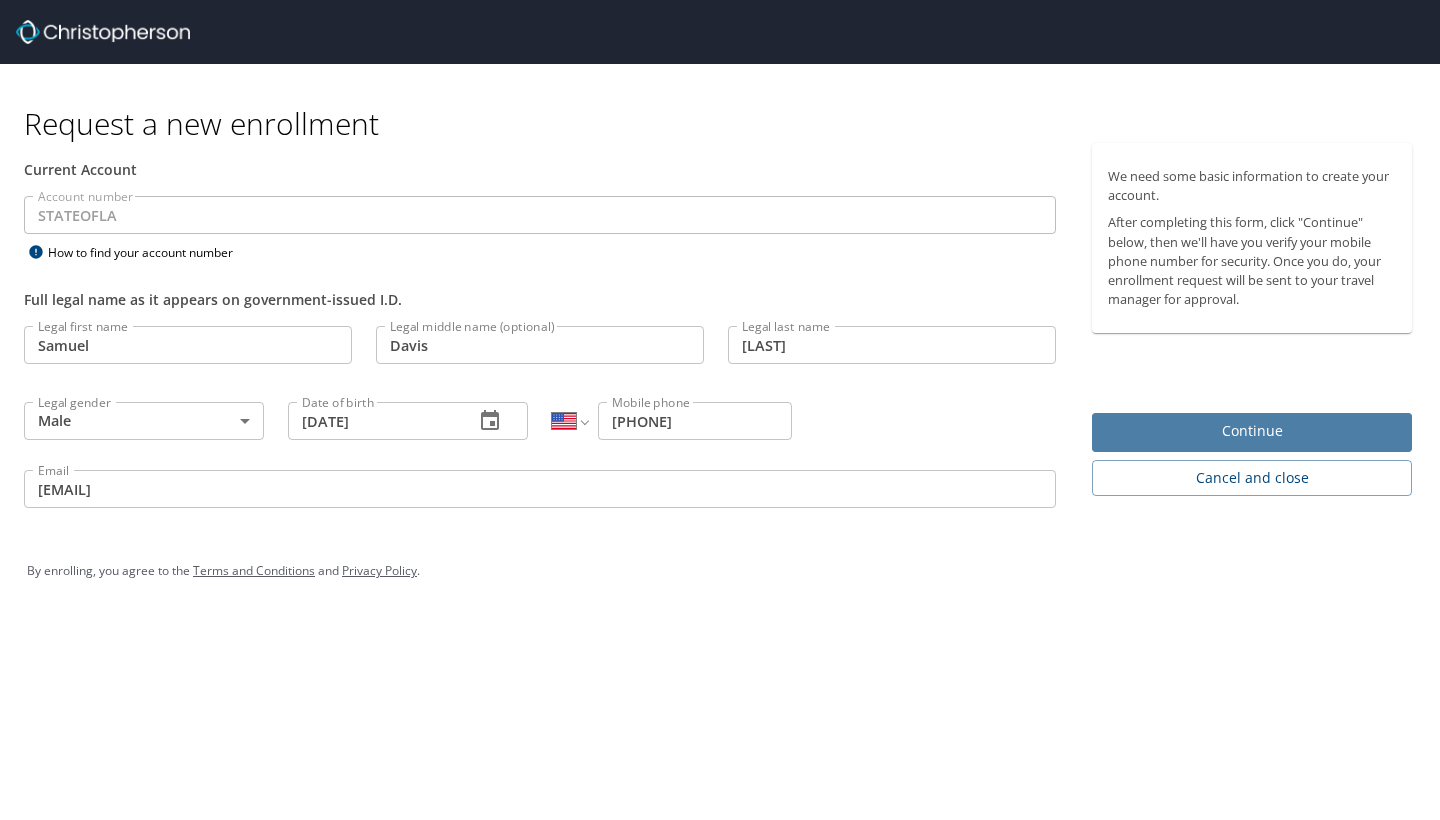 click on "Continue" at bounding box center (1252, 432) 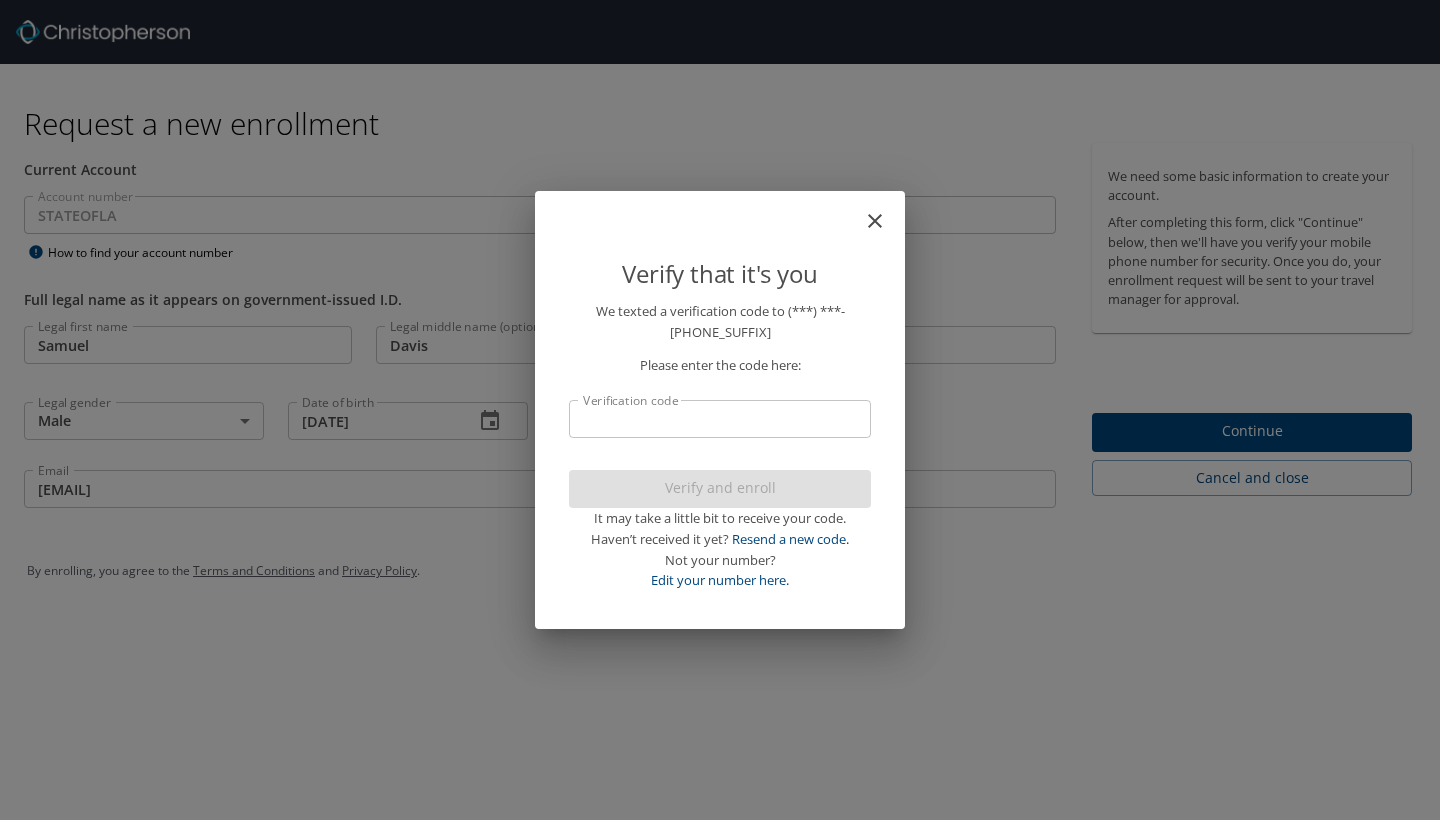 click on "Verification code" at bounding box center [720, 419] 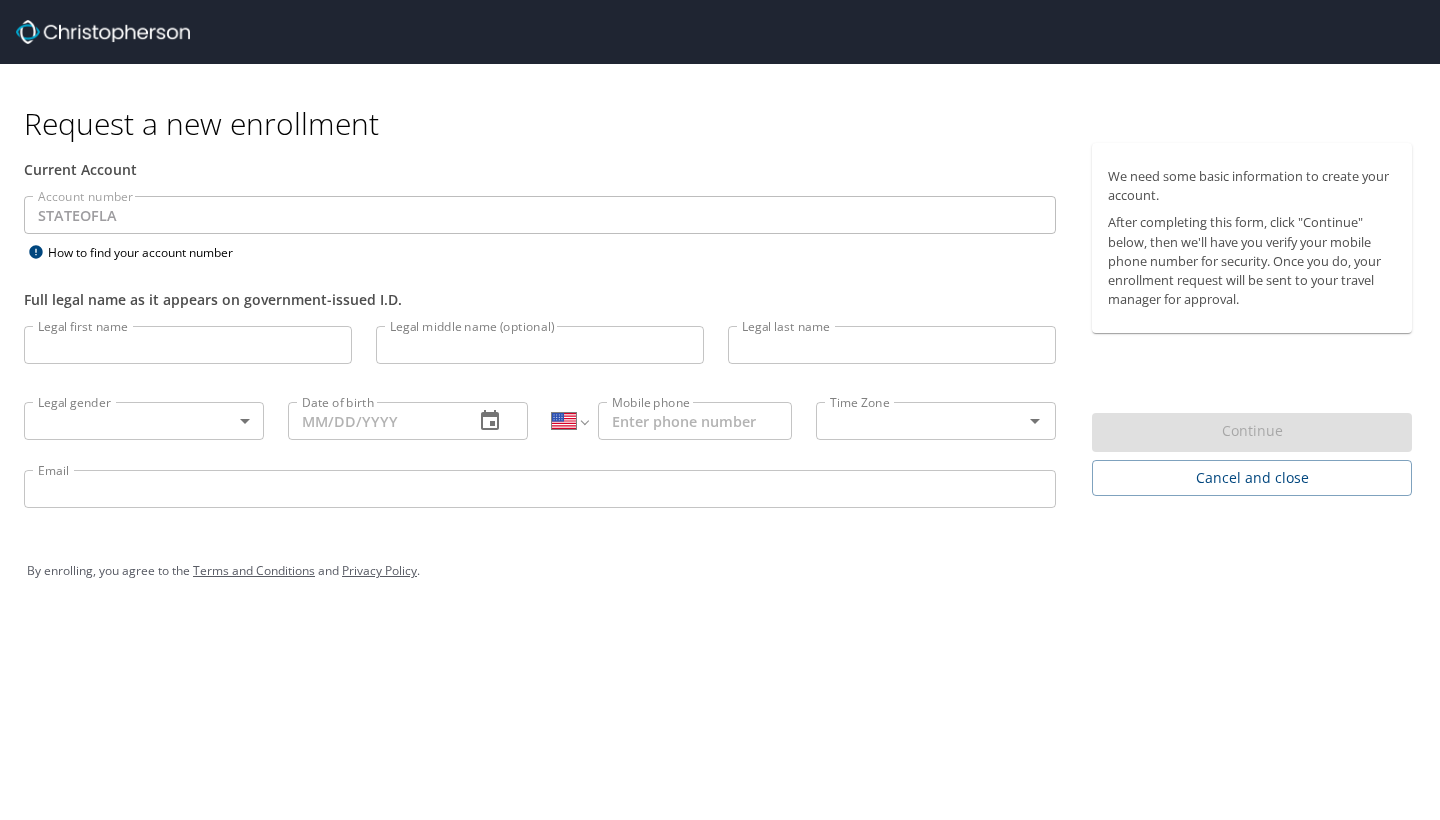 select on "US" 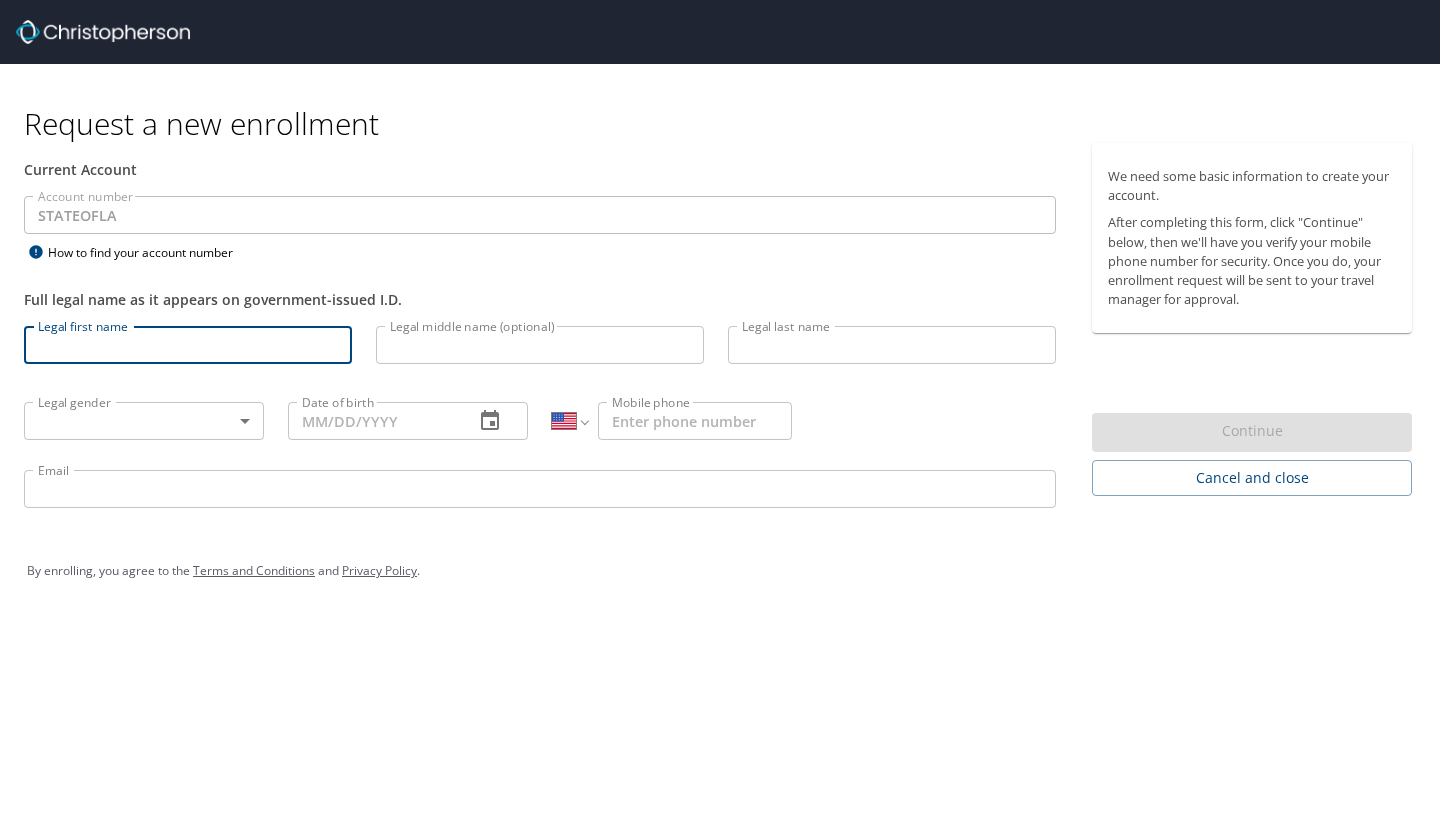 type on "s" 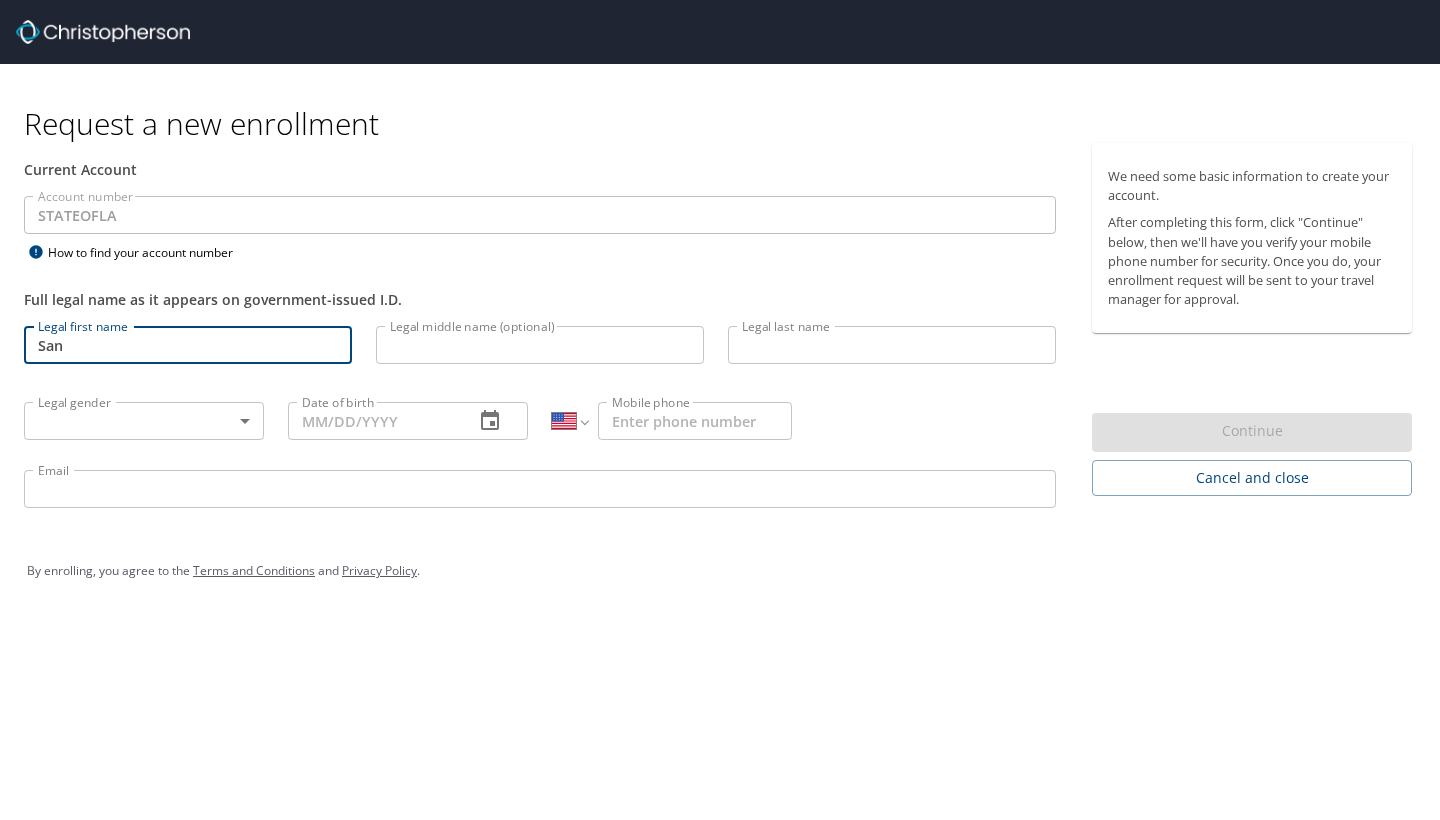 type on "Sa" 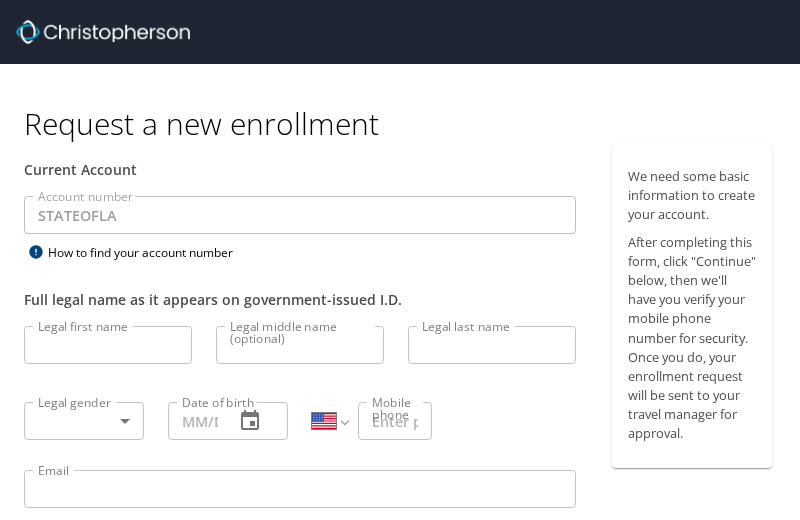 select on "US" 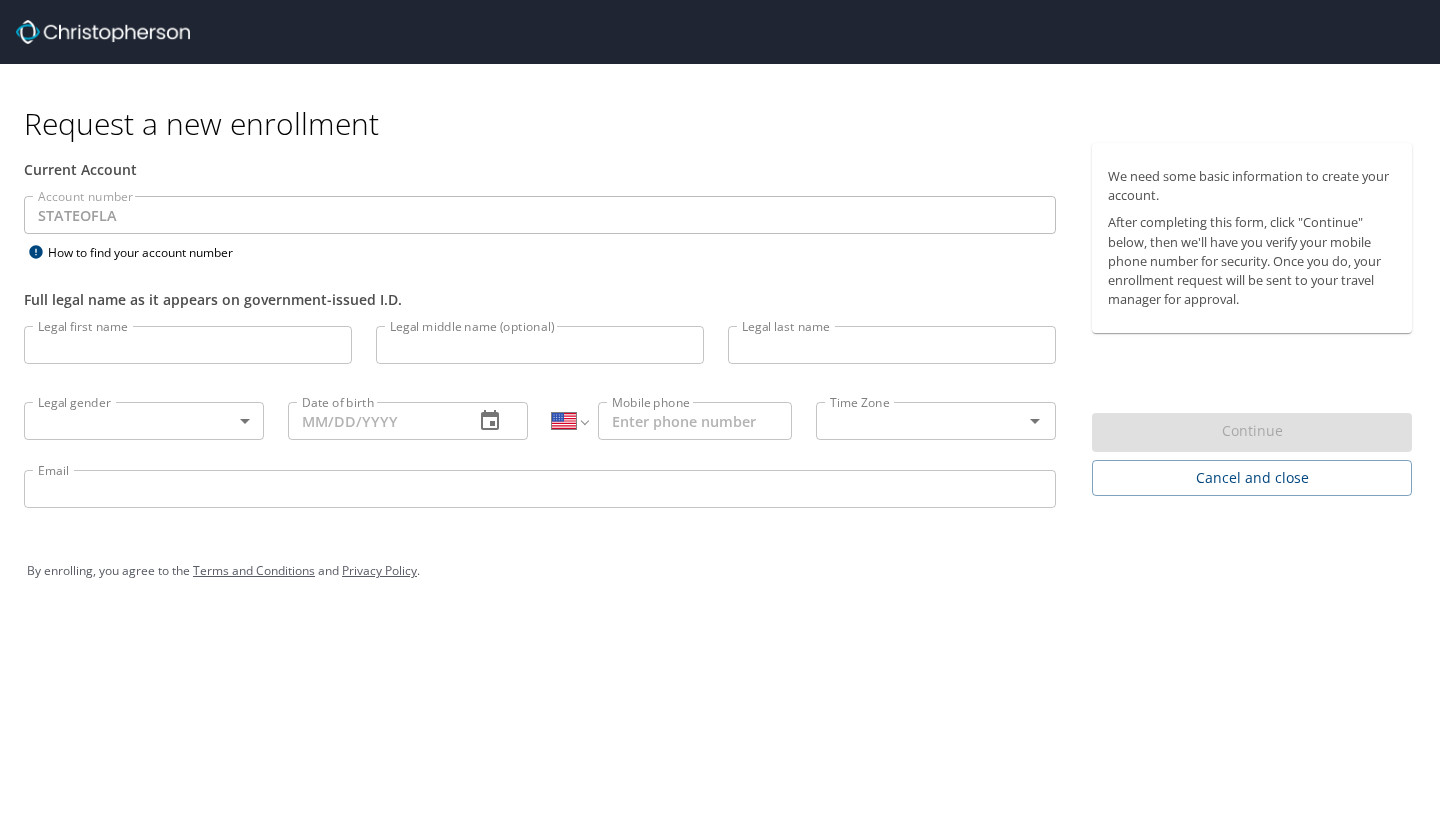 select on "US" 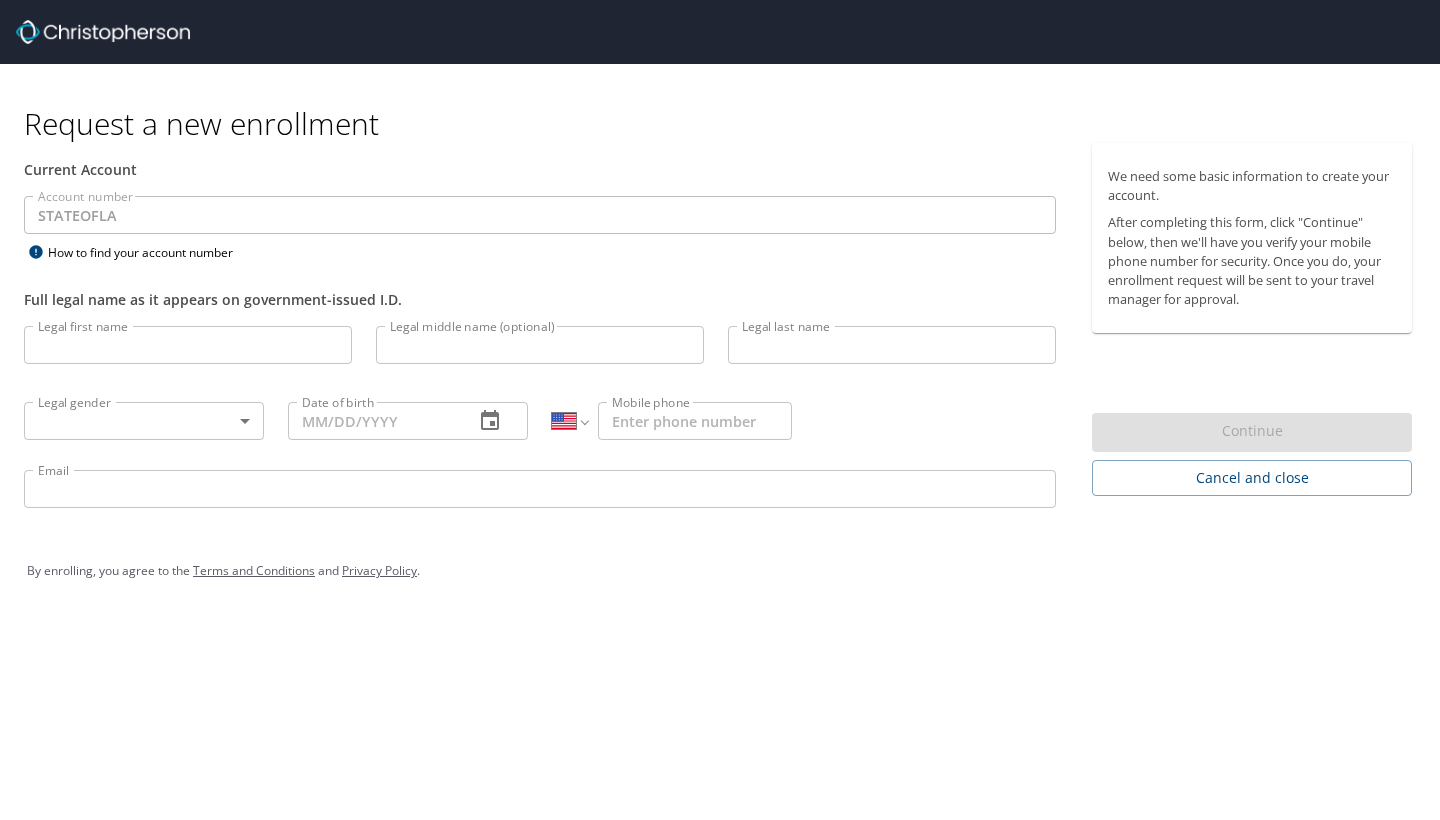 click on "Legal first name Legal first name" at bounding box center [188, 348] 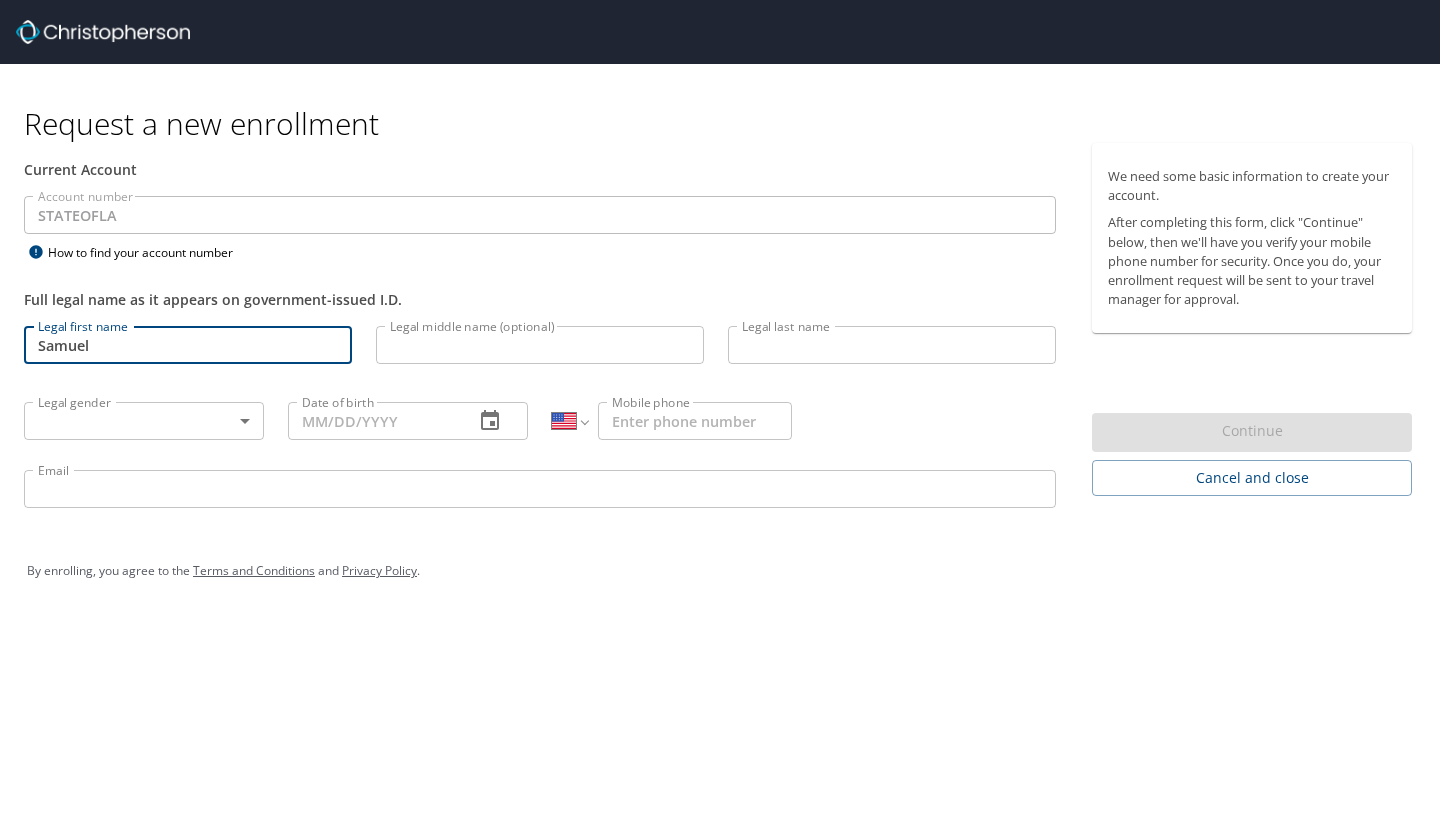 type on "Samuel" 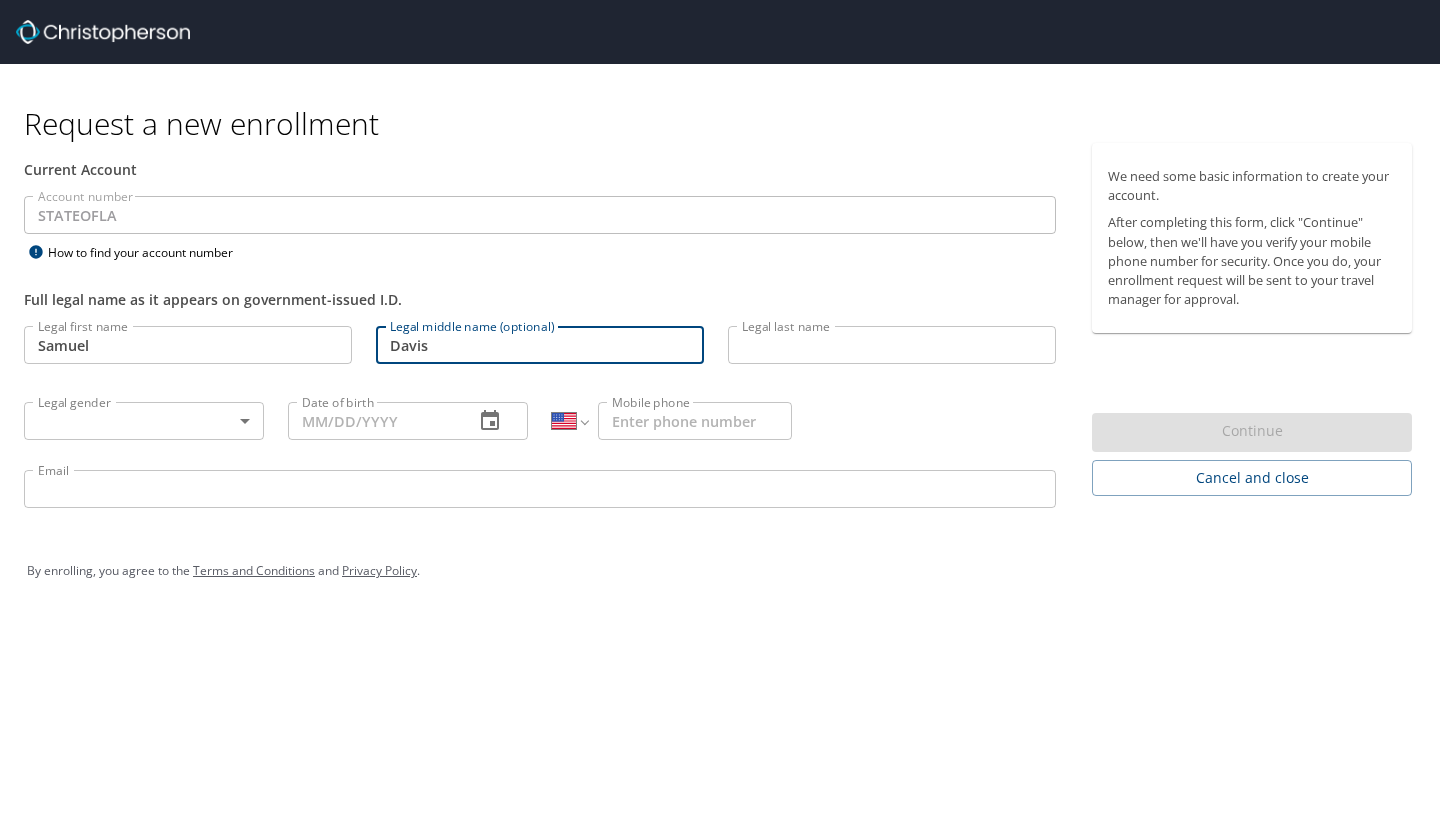 type on "Davis" 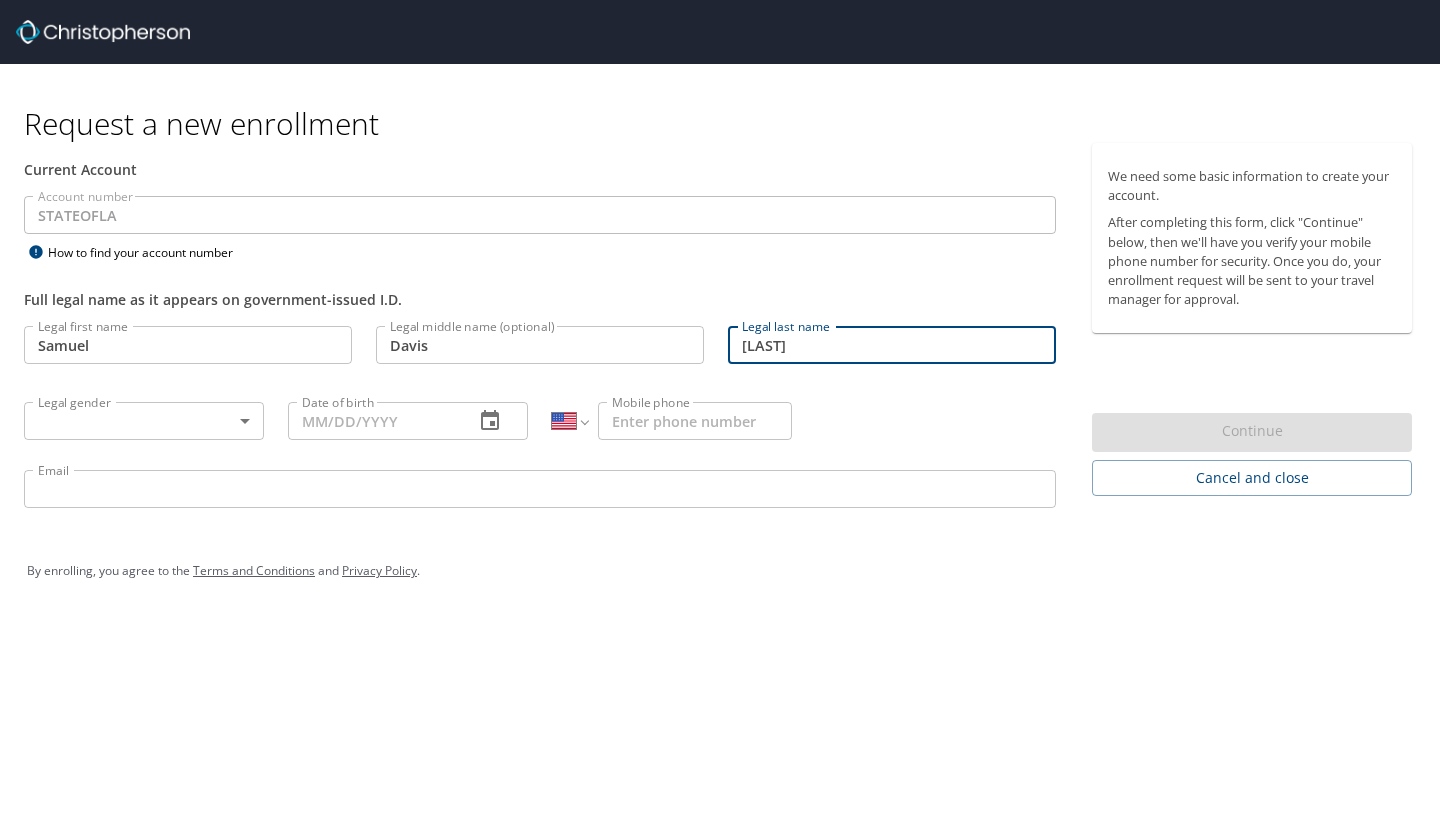 type on "[LAST]" 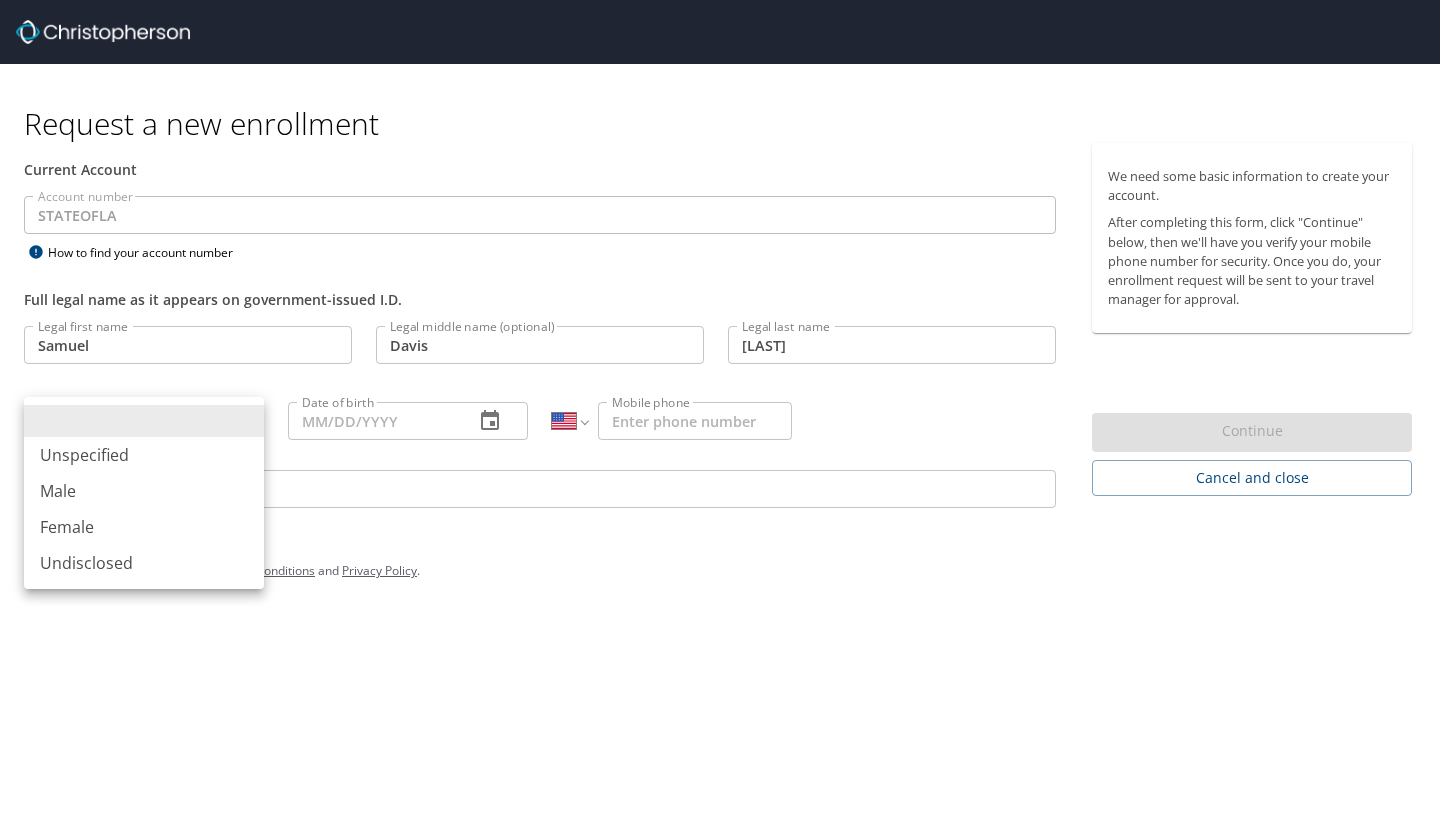 type 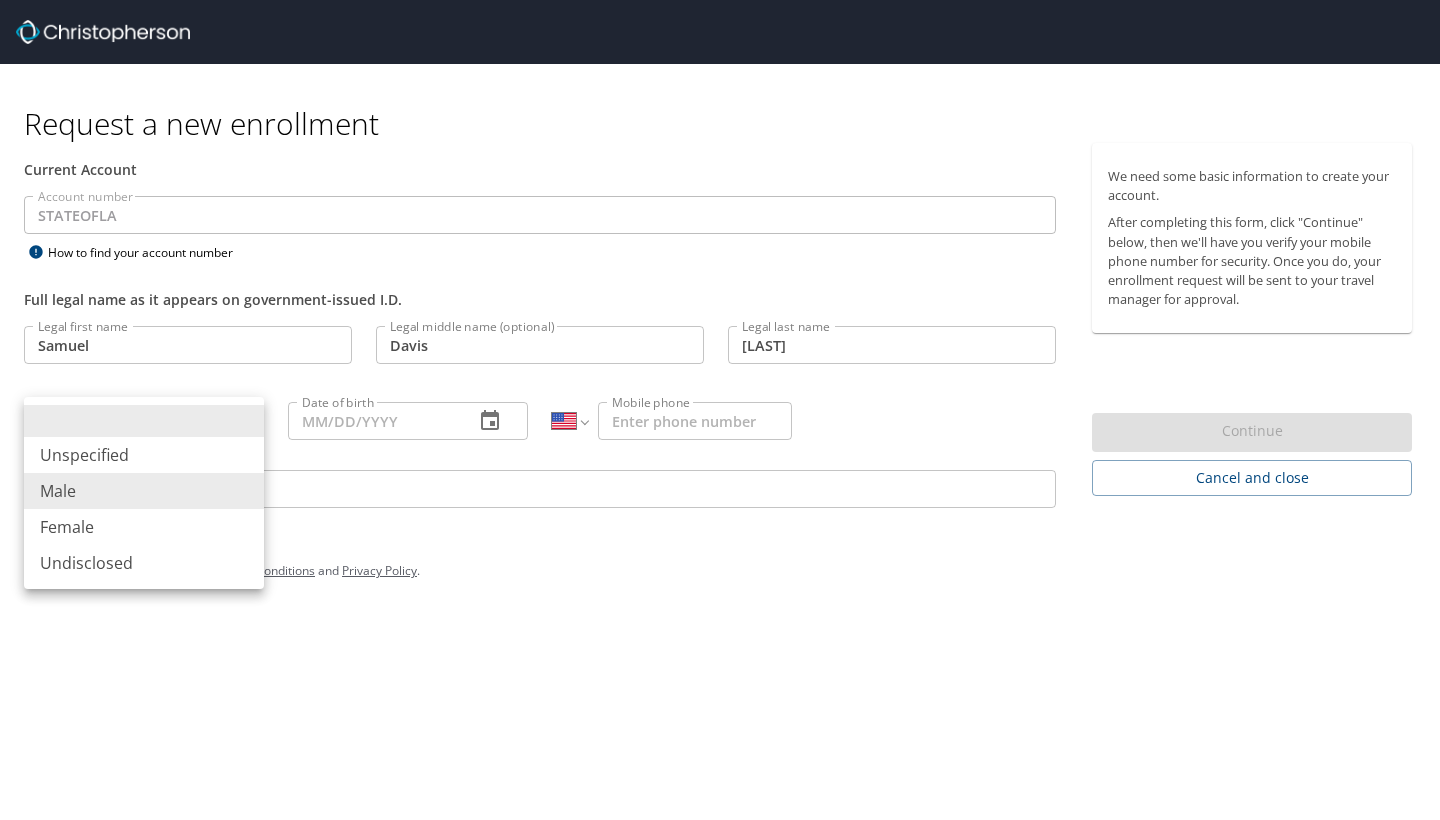 type 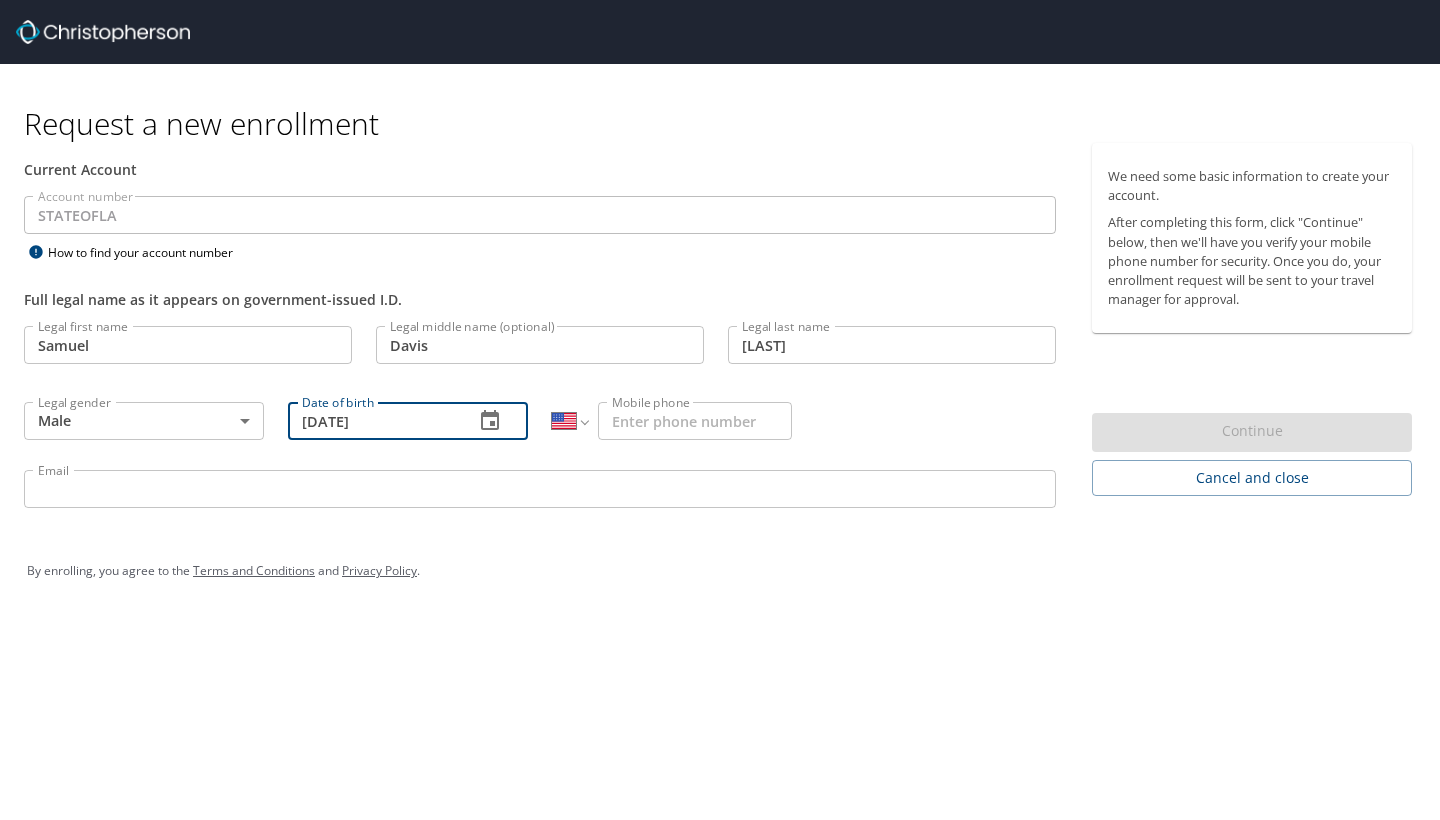 type on "[DATE]" 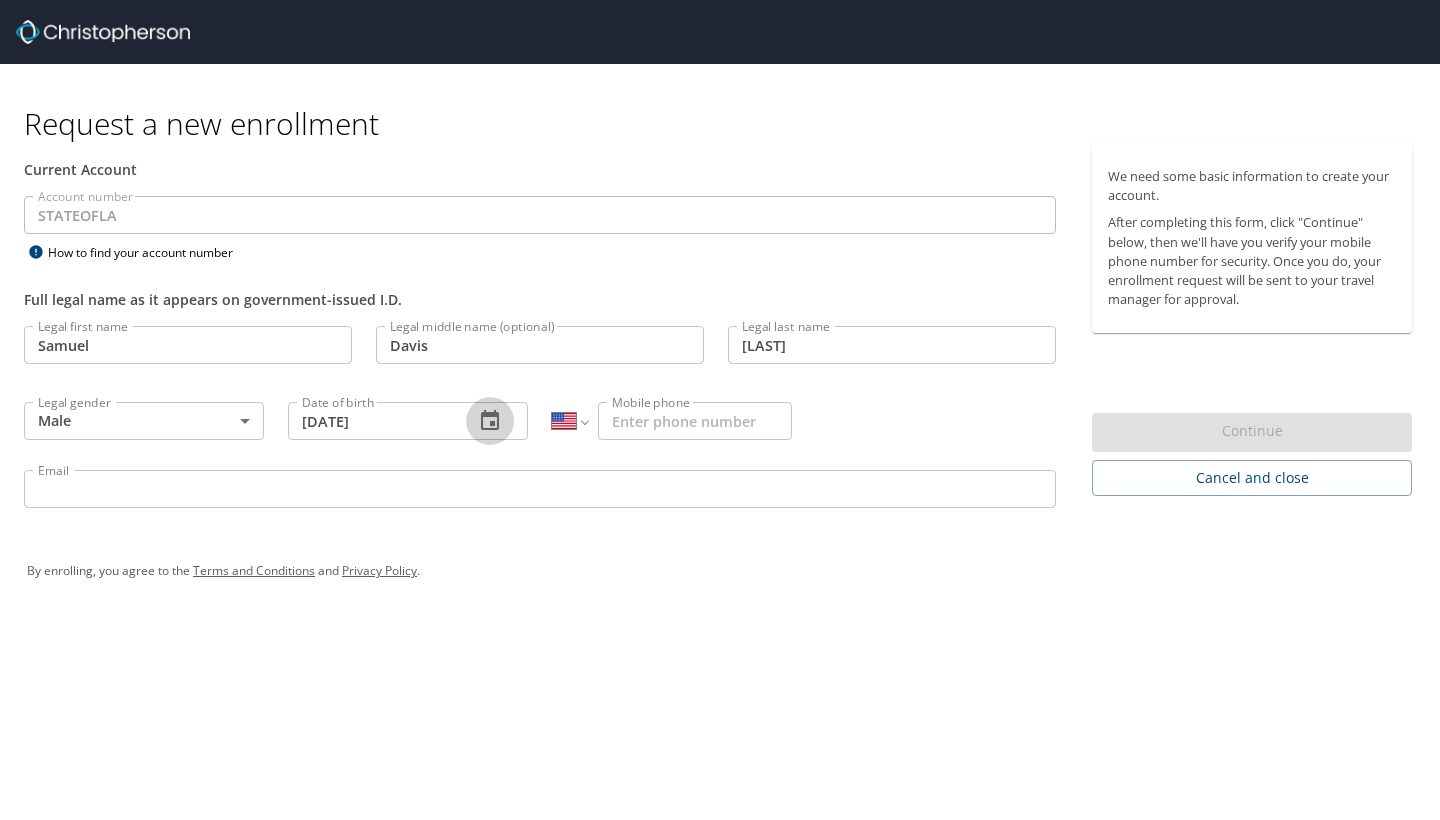 type 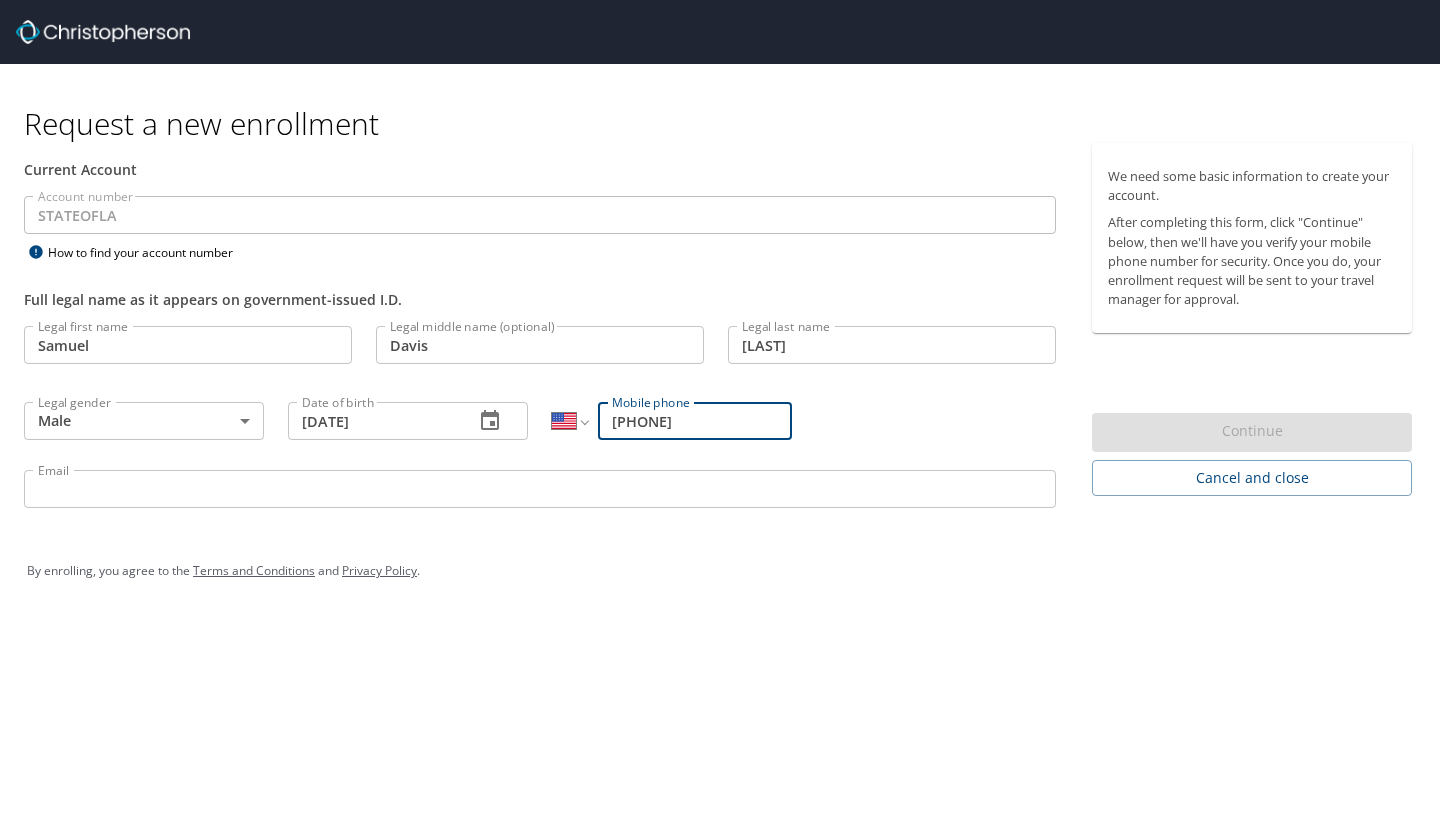 type on "[PHONE]" 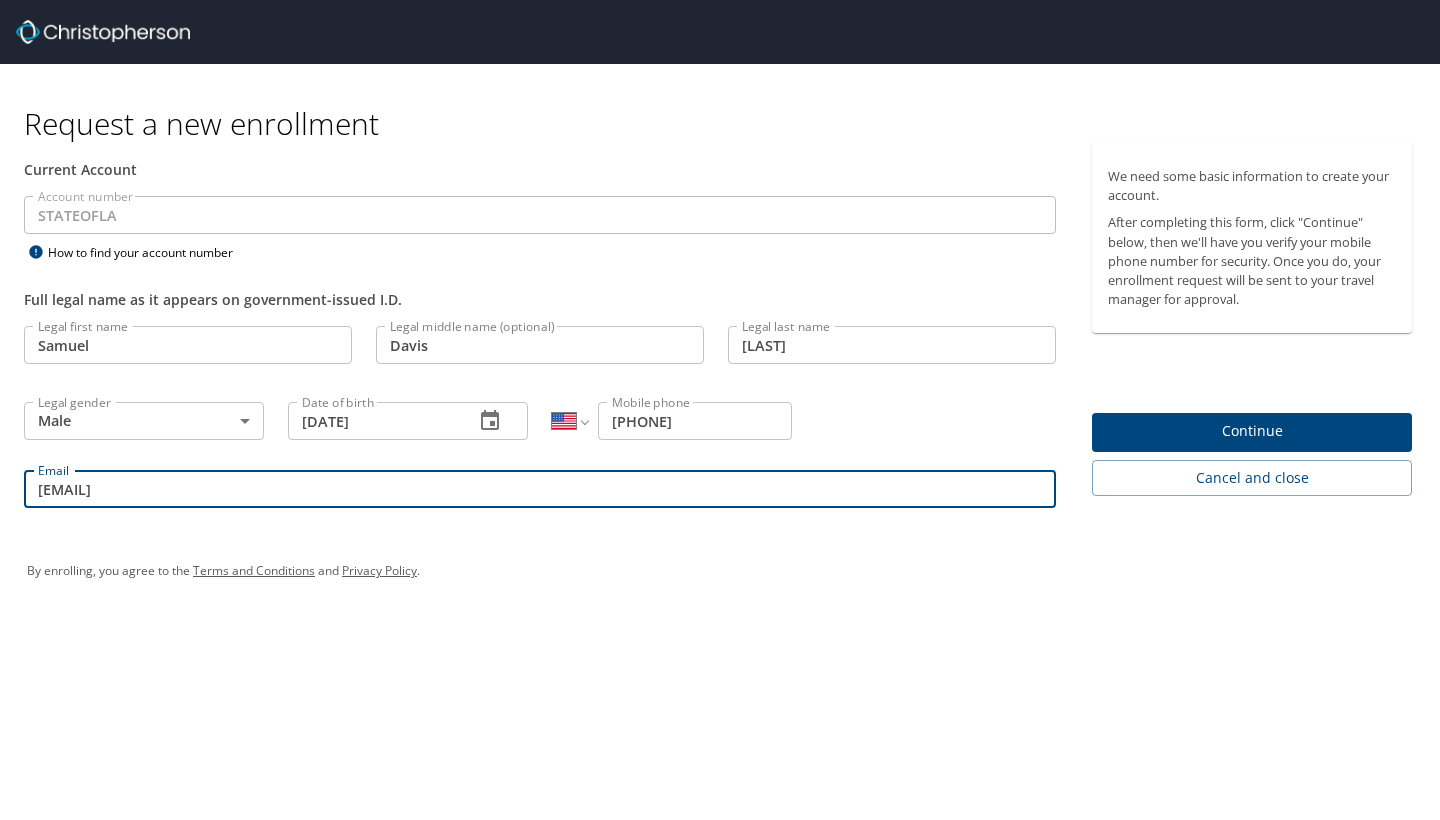 type on "scloyd@lsuhsc.edu" 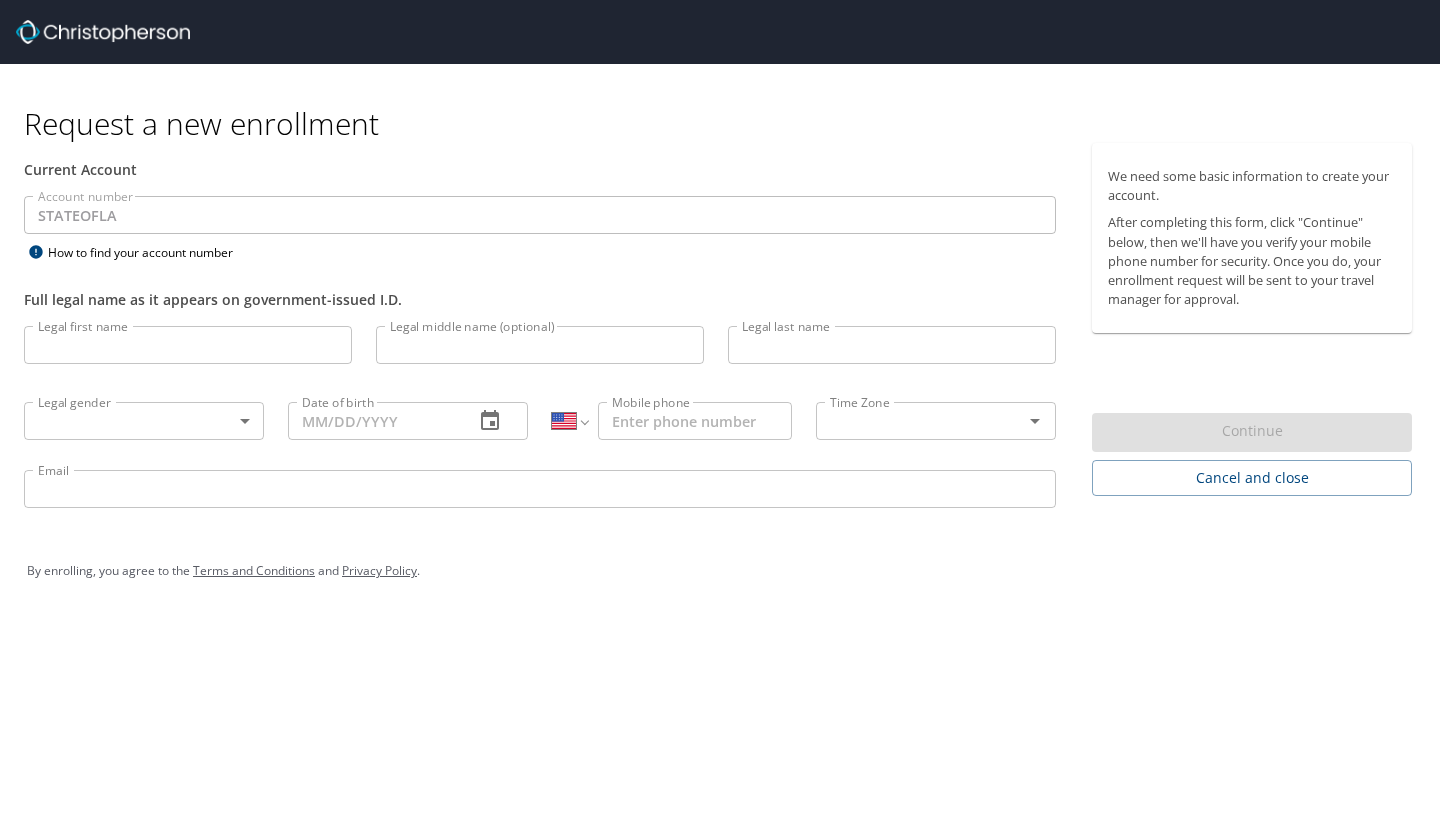 select on "US" 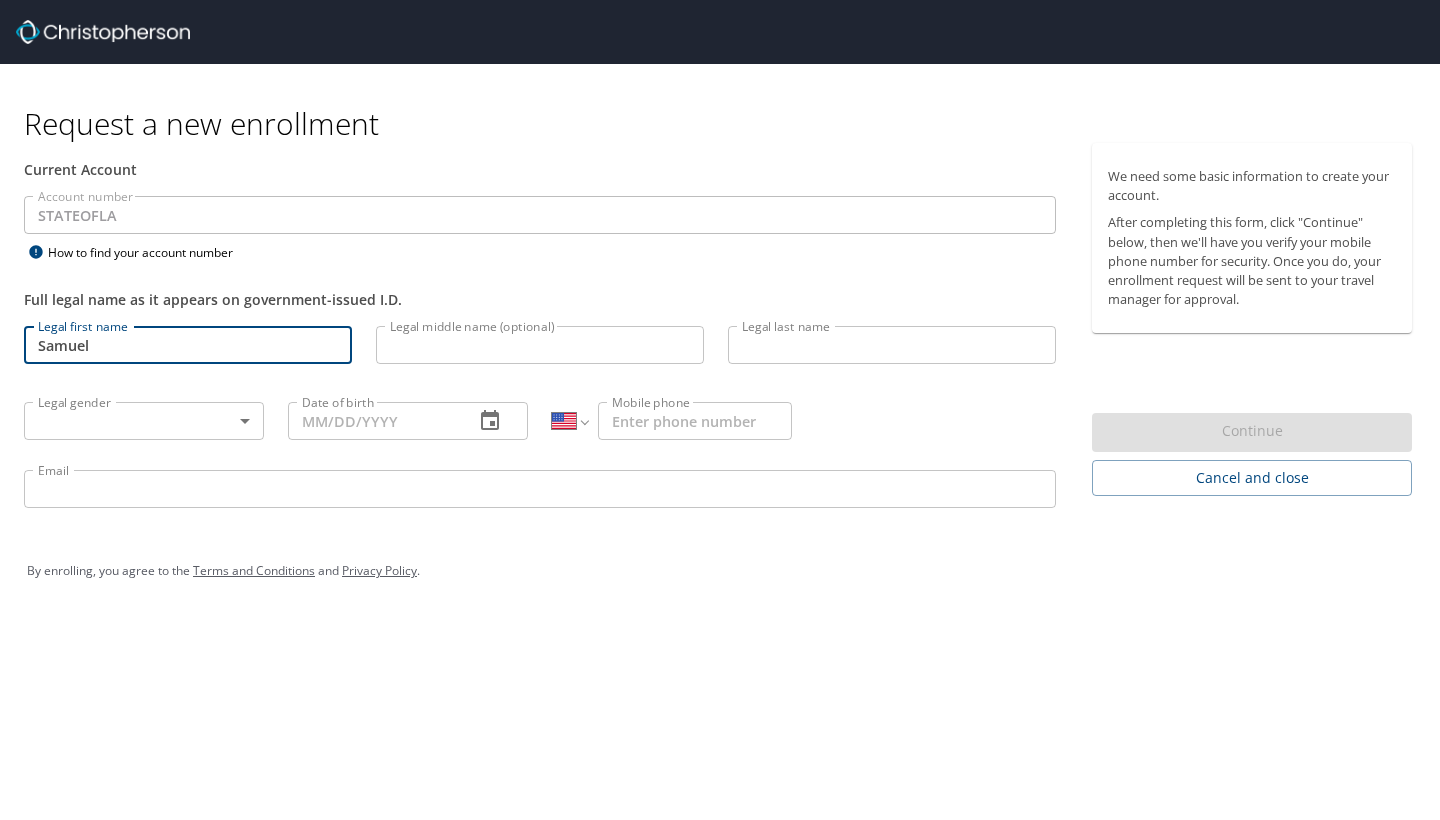 type on "Samuel" 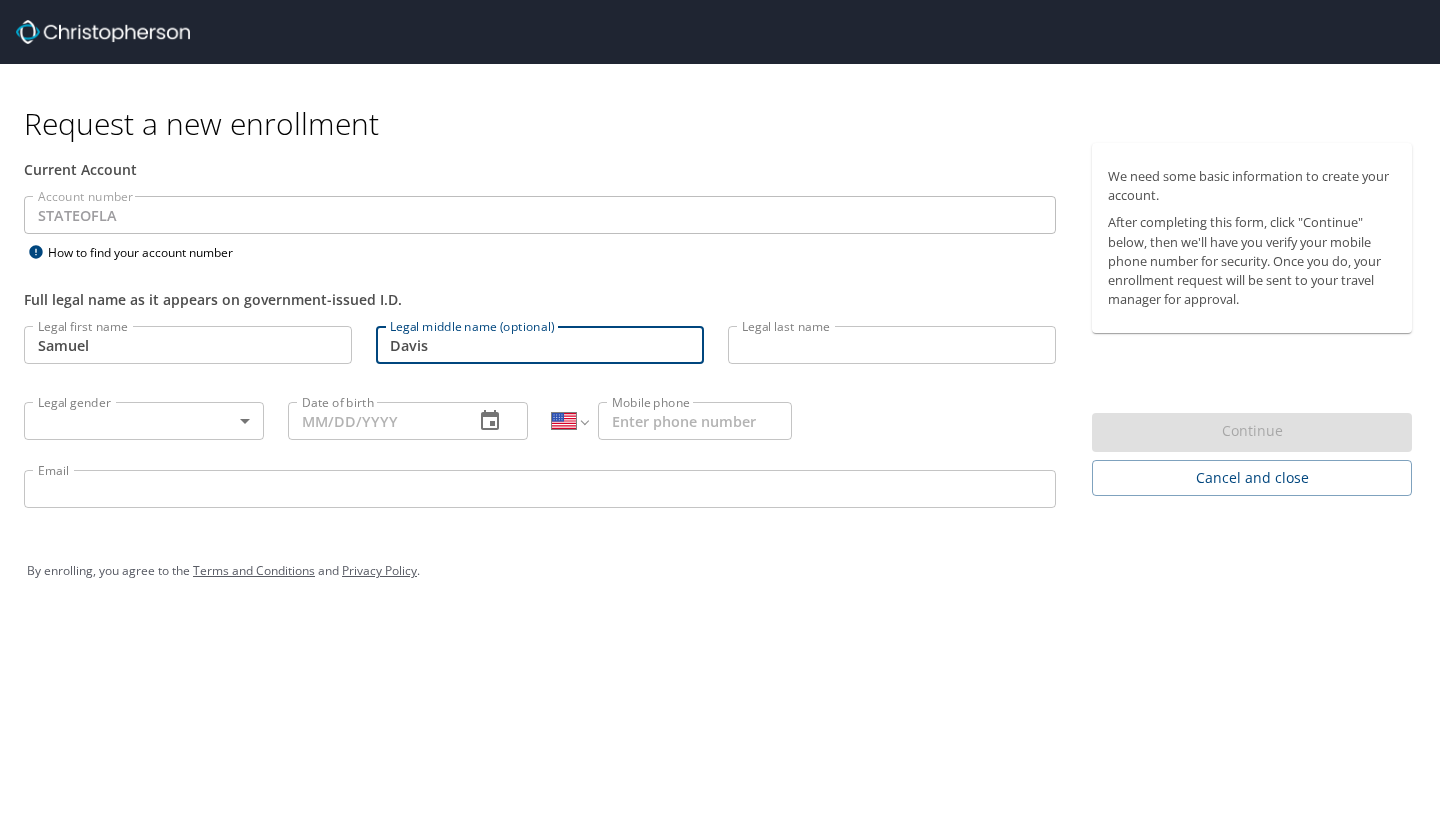 type on "Davis" 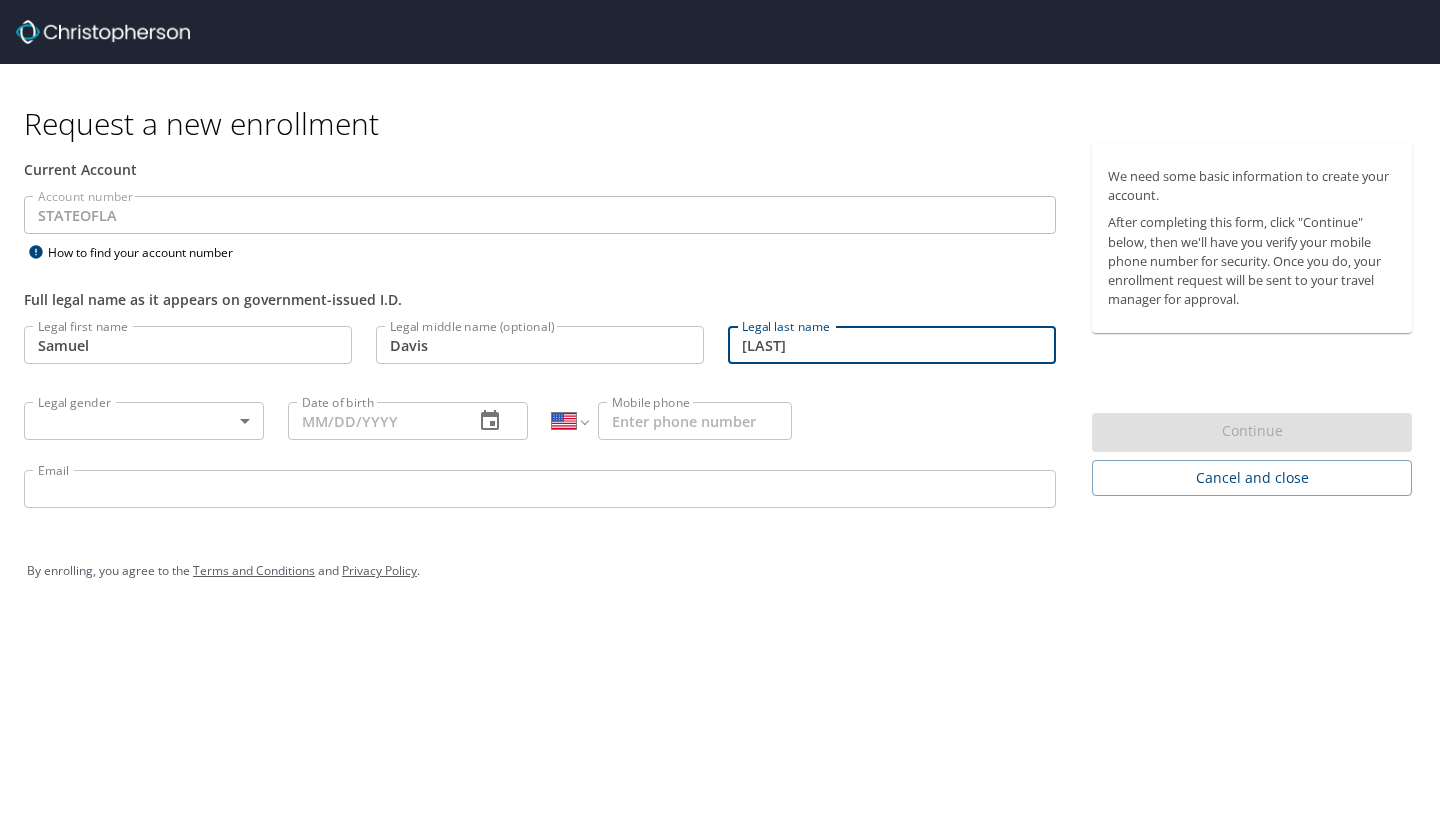 type on "[LAST]" 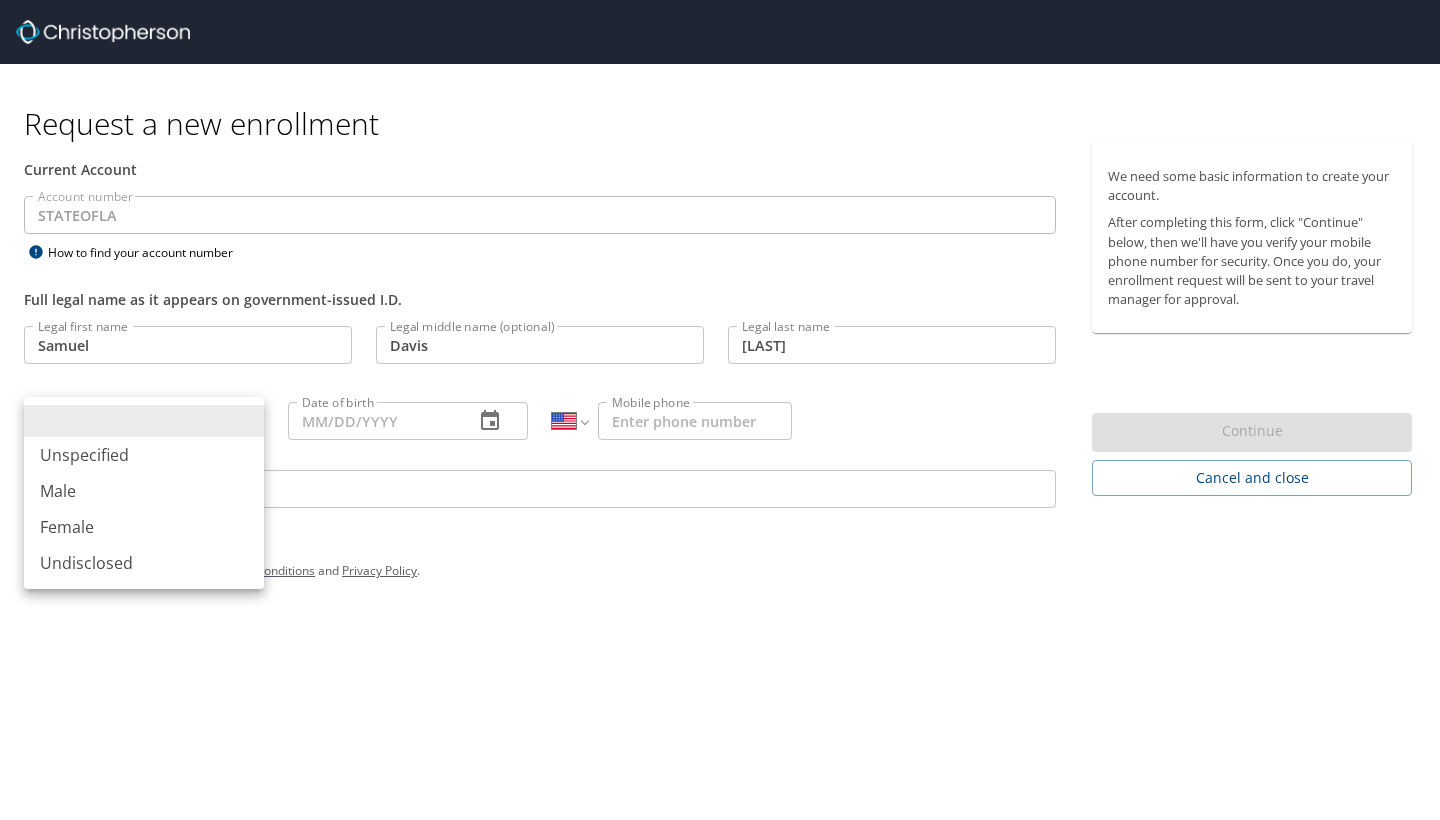 click on "Request a new enrollment Current Account Account number [STATE] Account number  How to find your account number Full legal name as it appears on government-issued I.D. Legal first name [FIRST] Legal first name Legal middle name (optional) [LAST] Legal middle name (optional) Legal last name [LAST] Legal last name Legal gender ​ Legal gender Date of birth Date of birth International Afghanistan Åland Islands Algeria American Samoa Andorra Angola Anguilla Antigua and Barbuda Argentina Armenia Aruba Ascension Island Australia Austria Azerbaijan Bahamas Bahrain Bangladesh Barbados Belarus Belgium Belize Benin Bermuda Bhutan Bolivia Bonaire, Sint Eustatius and Saba Bosnia and Herzegovina Botswana Brazil British Indian Ocean Territory Brunei Darussalam Bulgaria Burkina Faso Burma Burundi Cambodia Cameroon Canada Cape Verde Cayman Islands Central African Republic Chad Chile China Christmas Island Cocos (Keeling) Islands Colombia Comoros Congo Congo, Democratic Republic of the Cook Islands Costa Rica" at bounding box center (720, 410) 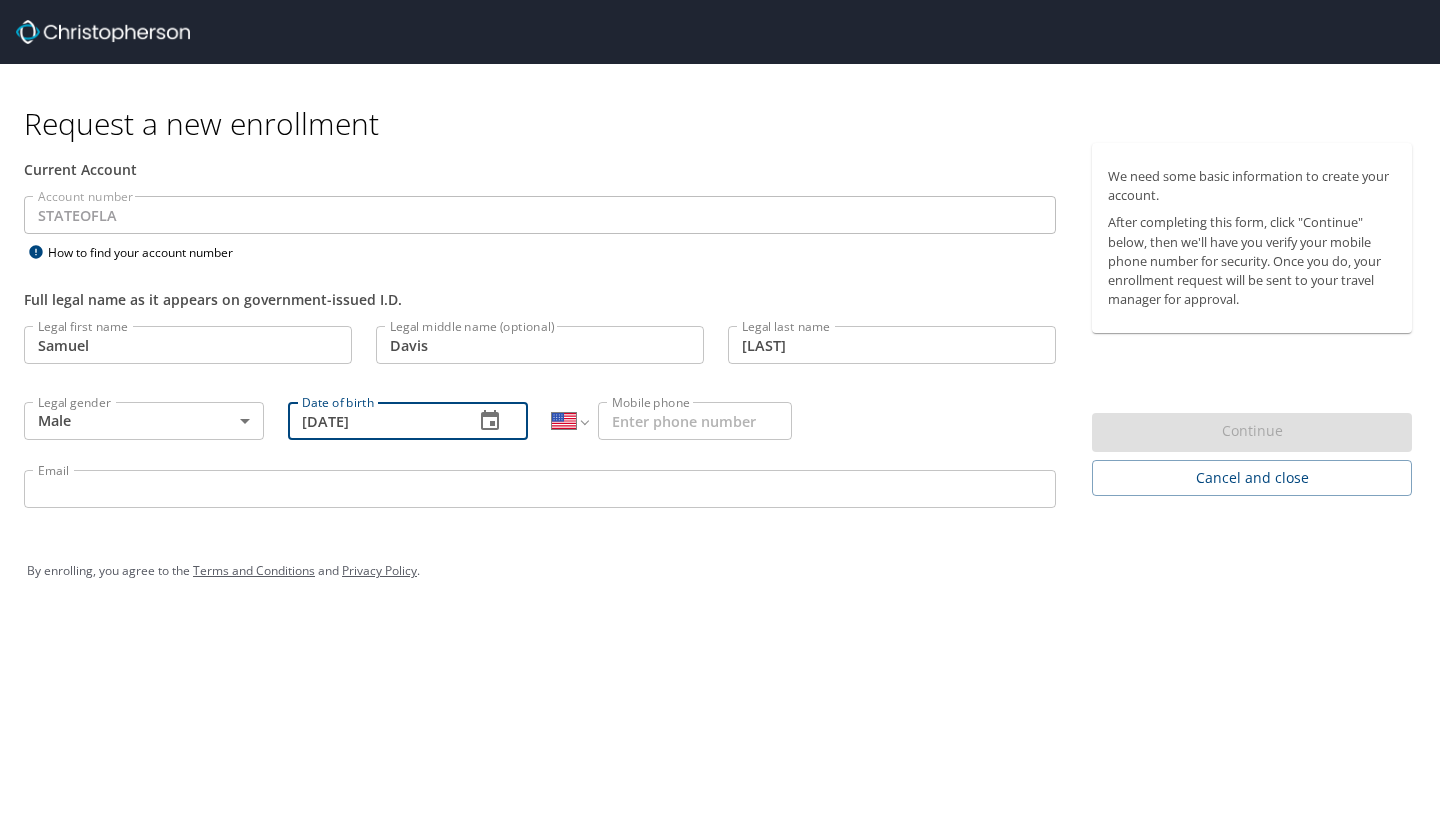 type on "[DATE]" 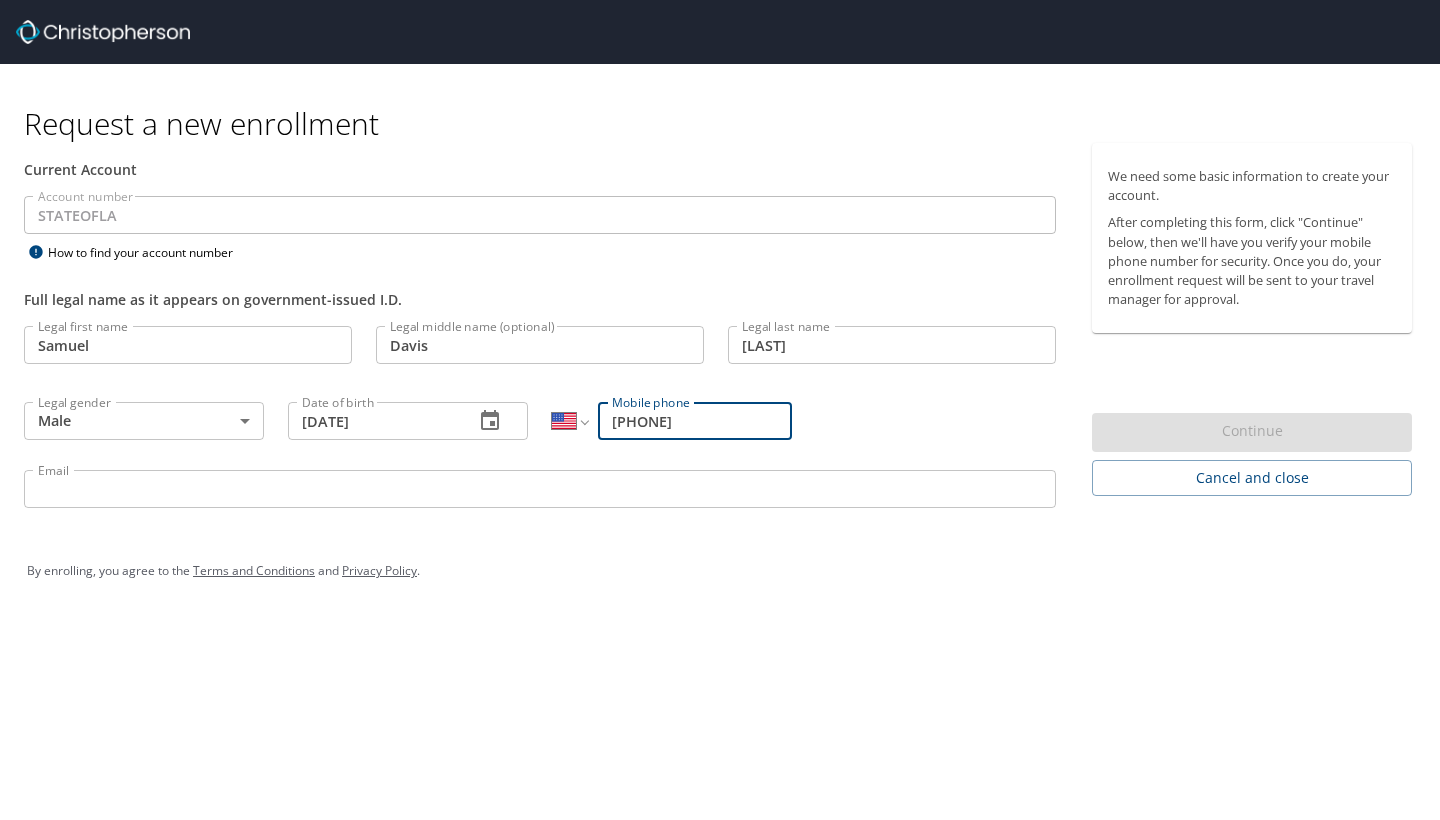 type on "[PHONE]" 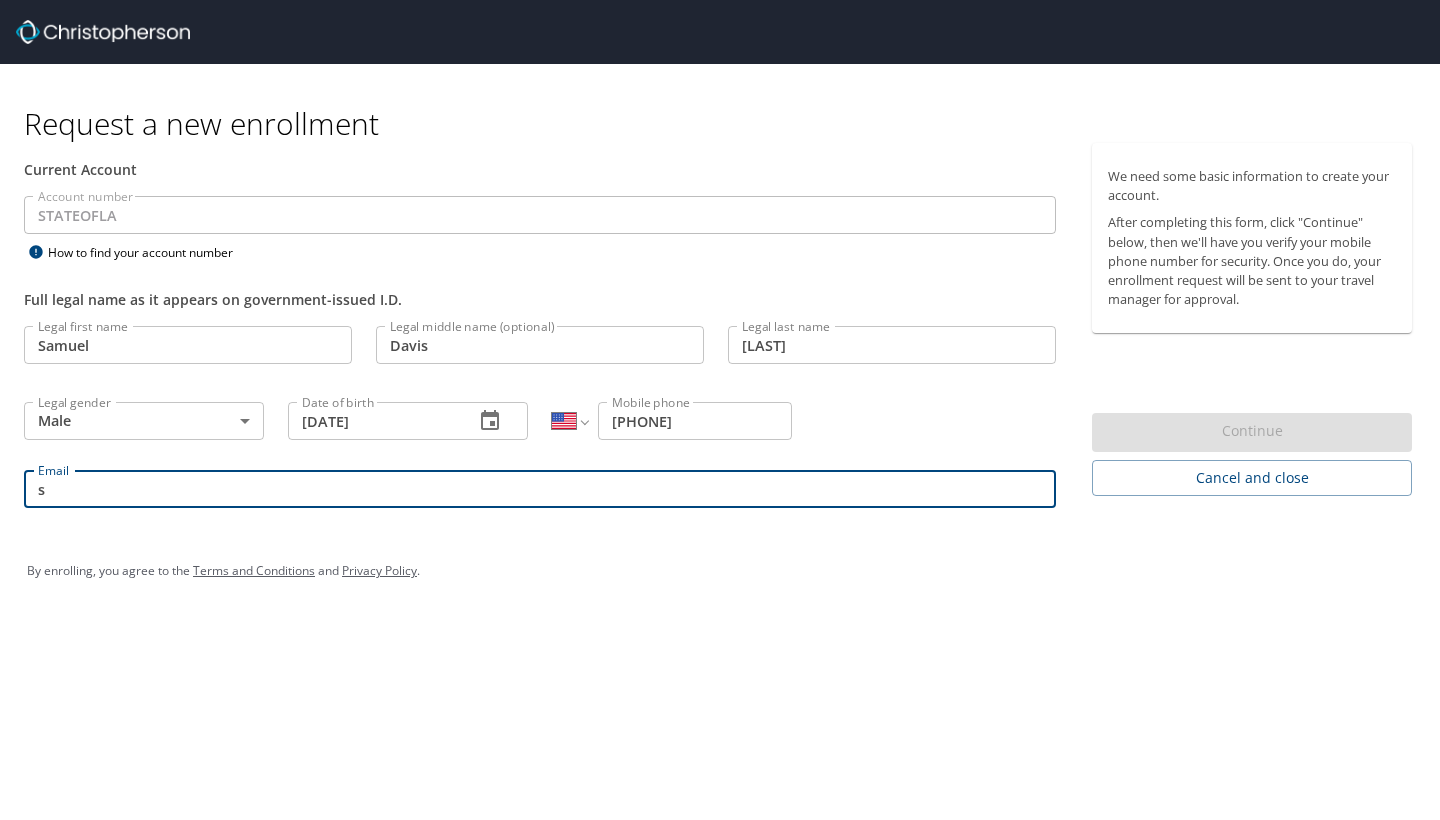 type on "s" 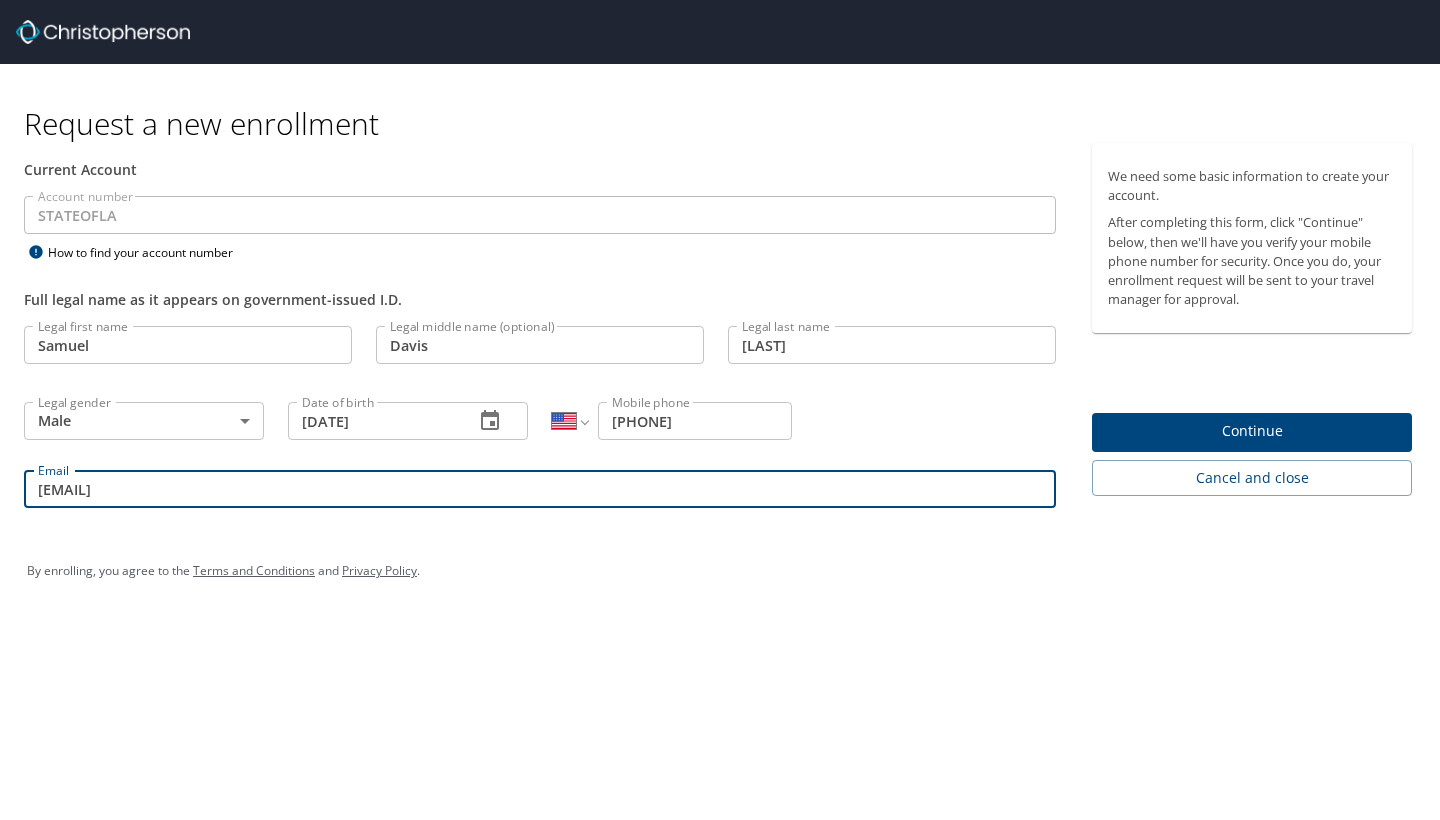 type on "scloyd@lsuhsc.edu" 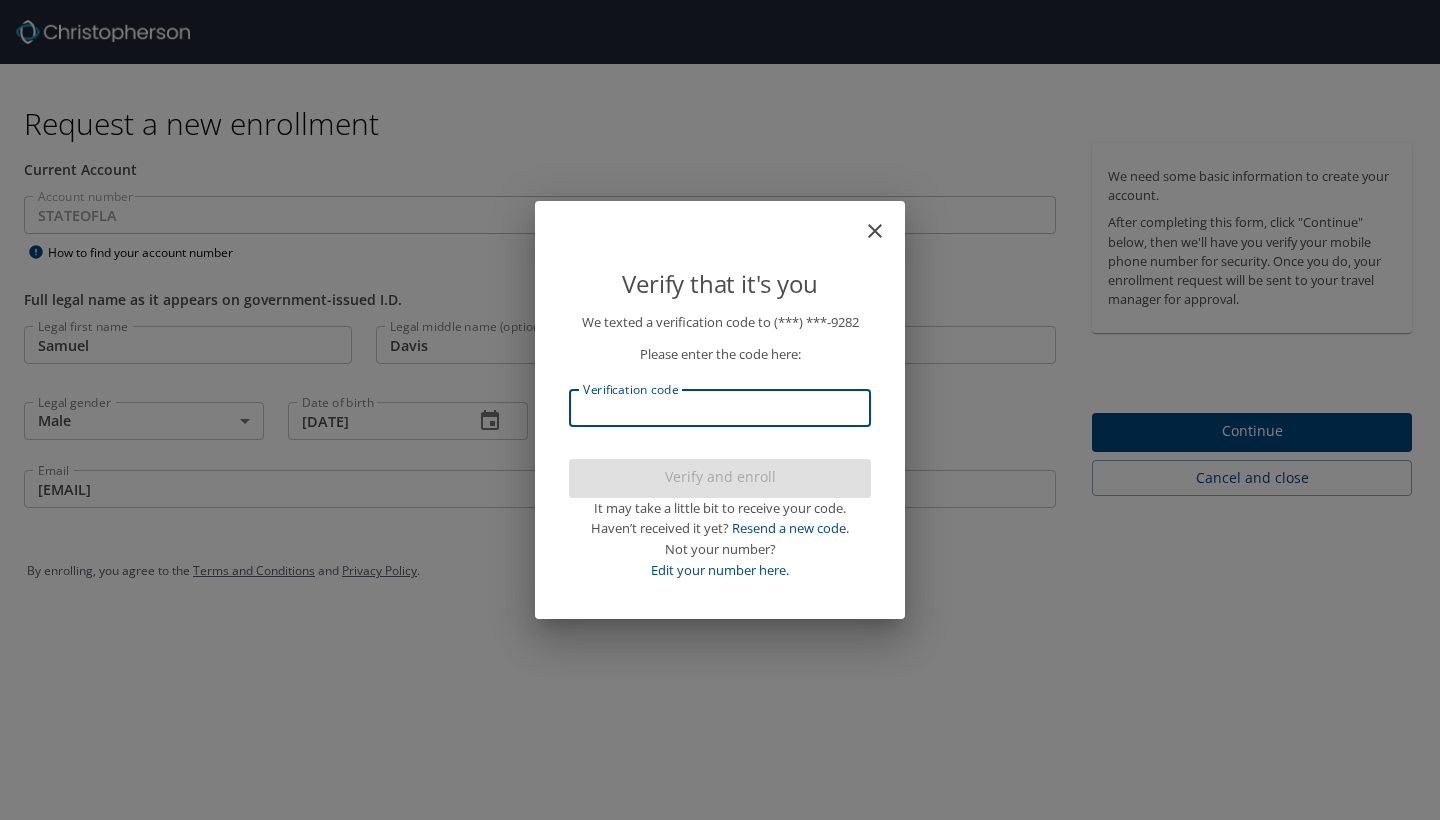 click on "Verification code" at bounding box center (720, 408) 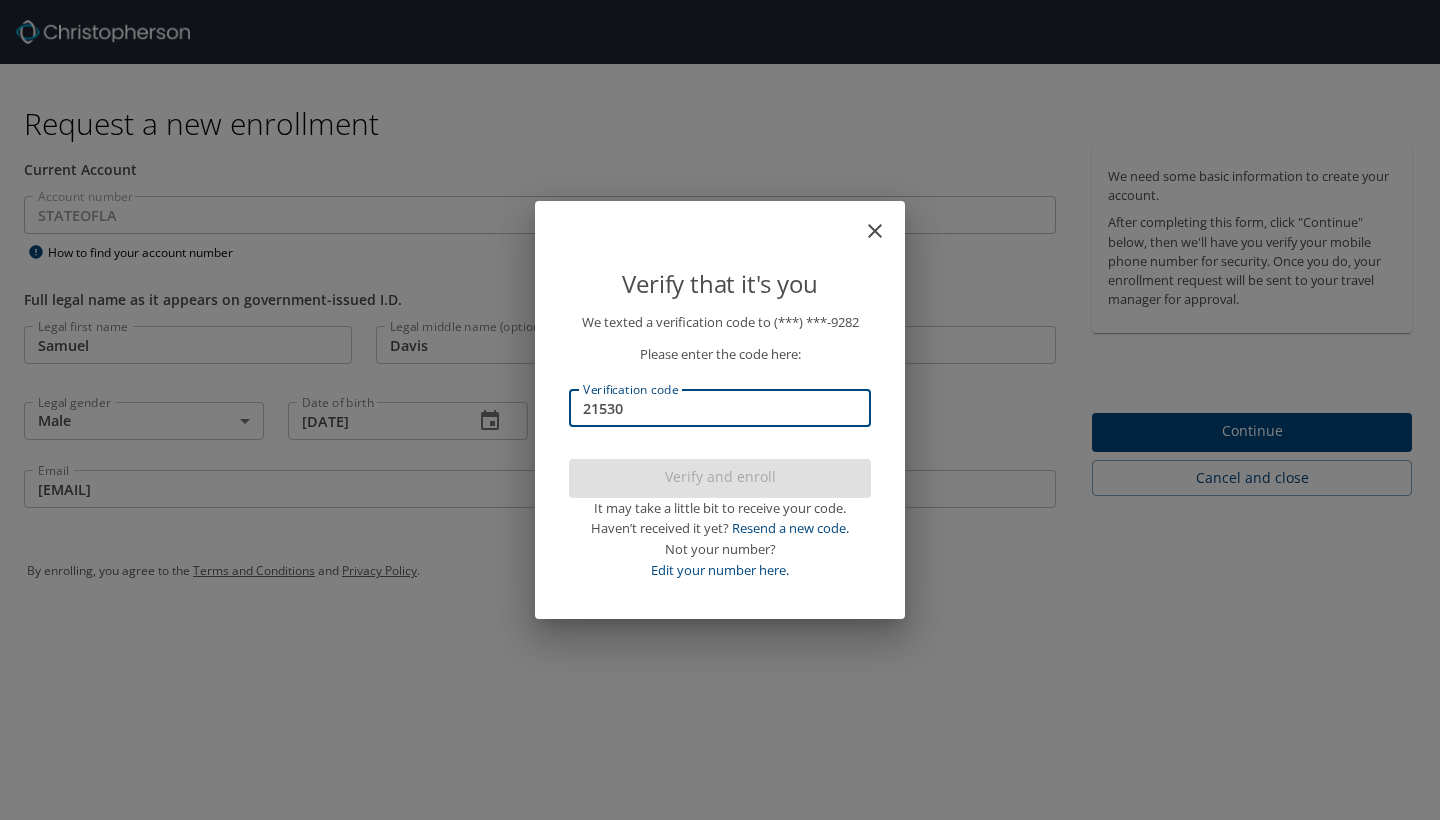 type on "215301" 